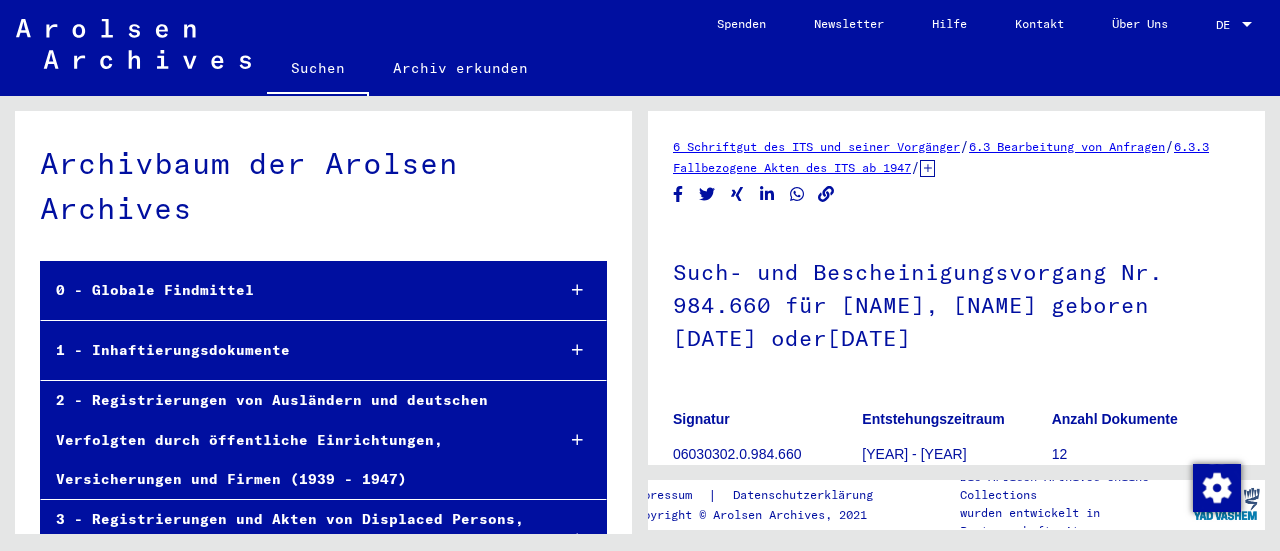 scroll, scrollTop: 0, scrollLeft: 0, axis: both 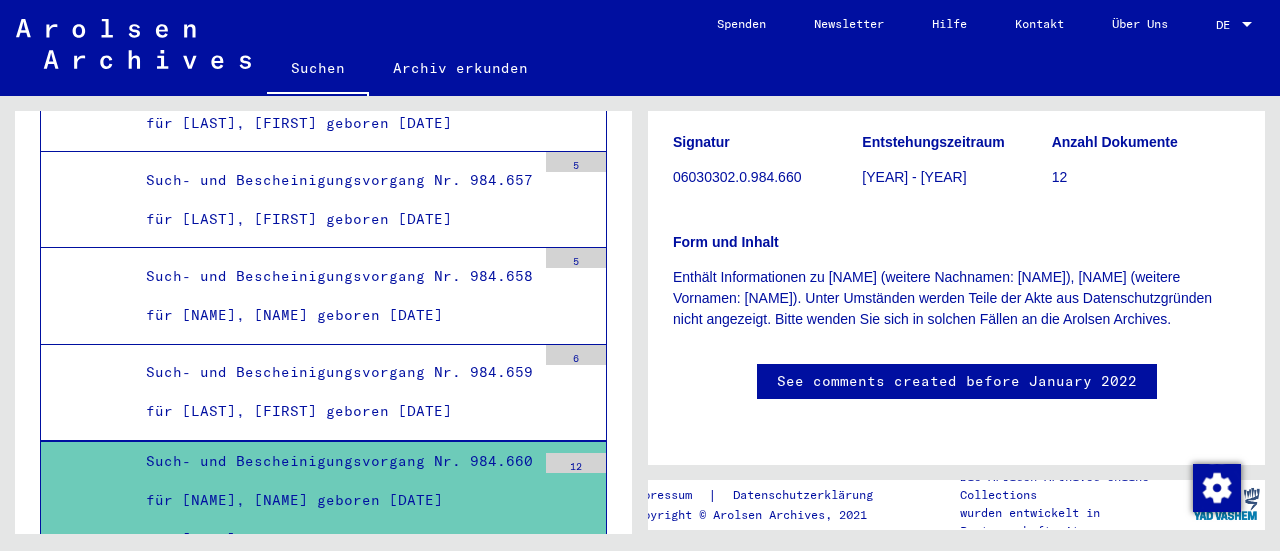 click on "Such- und Bescheinigungsvorgang Nr. 984.660 für [NAME], [NAME] geboren [DATE] oder[DATE]" at bounding box center [333, 501] 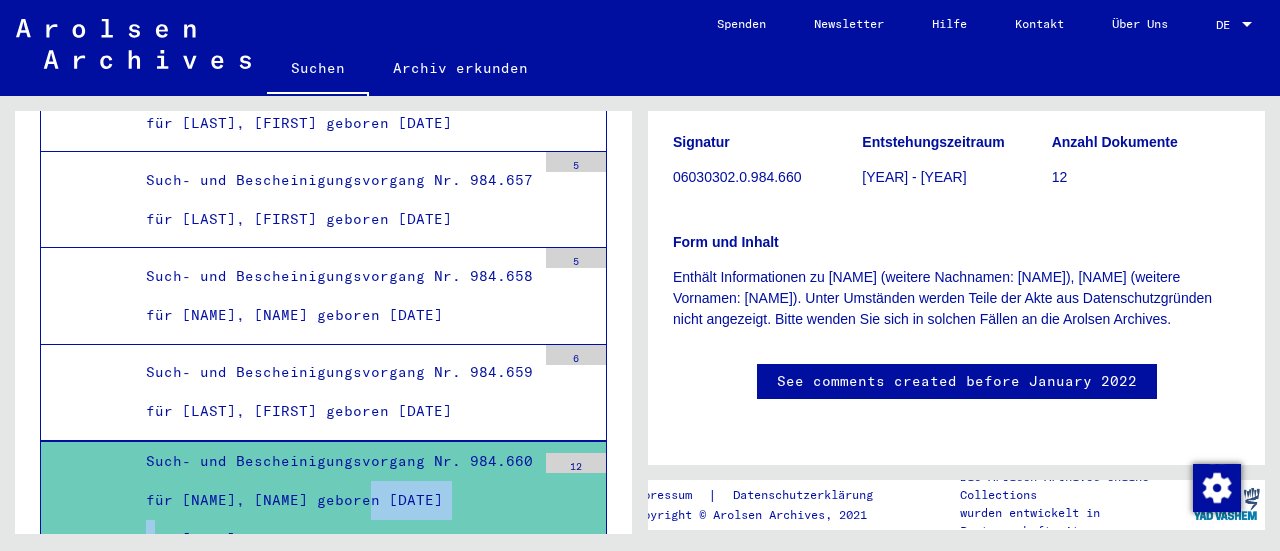 click on "Such- und Bescheinigungsvorgang Nr. 984.660 für [NAME], [NAME] geboren [DATE] oder[DATE]" at bounding box center [333, 501] 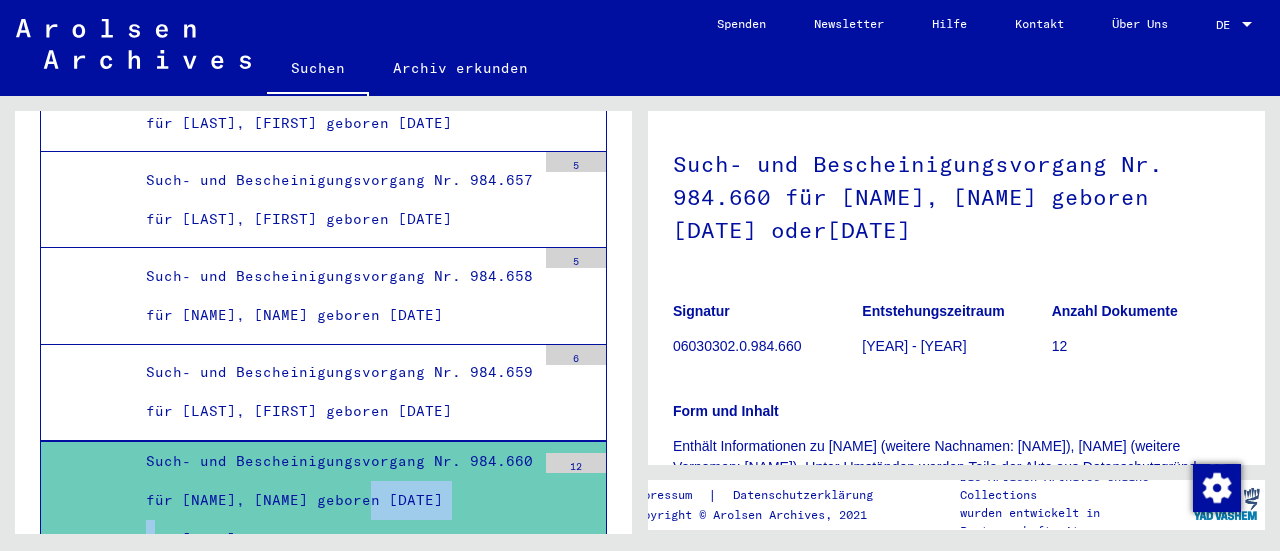 scroll, scrollTop: 0, scrollLeft: 0, axis: both 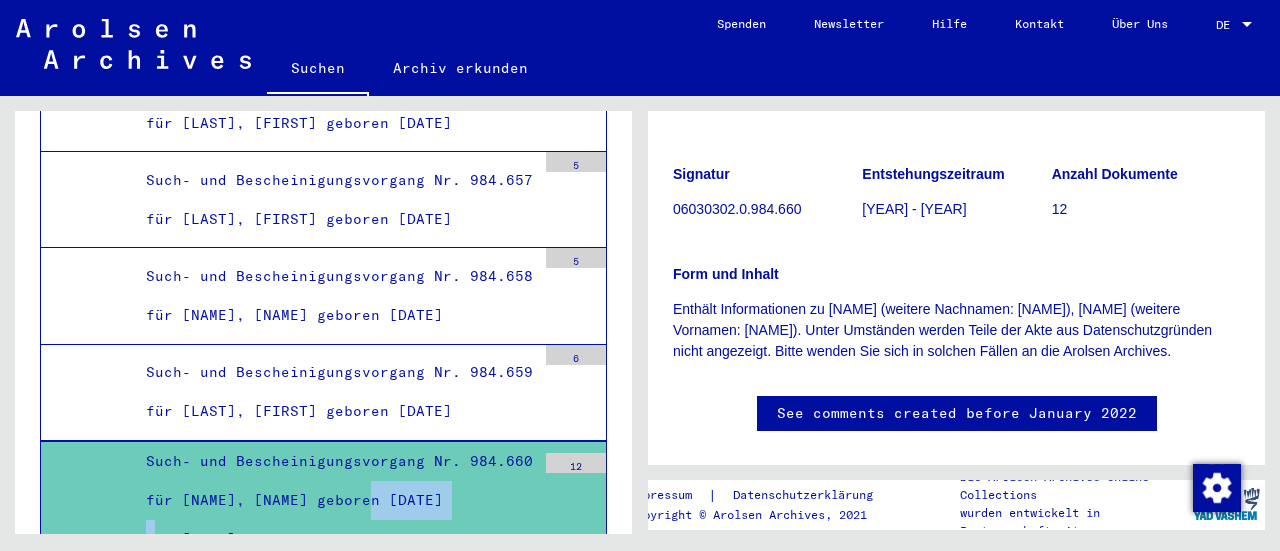 click on "See comments created before January 2022" 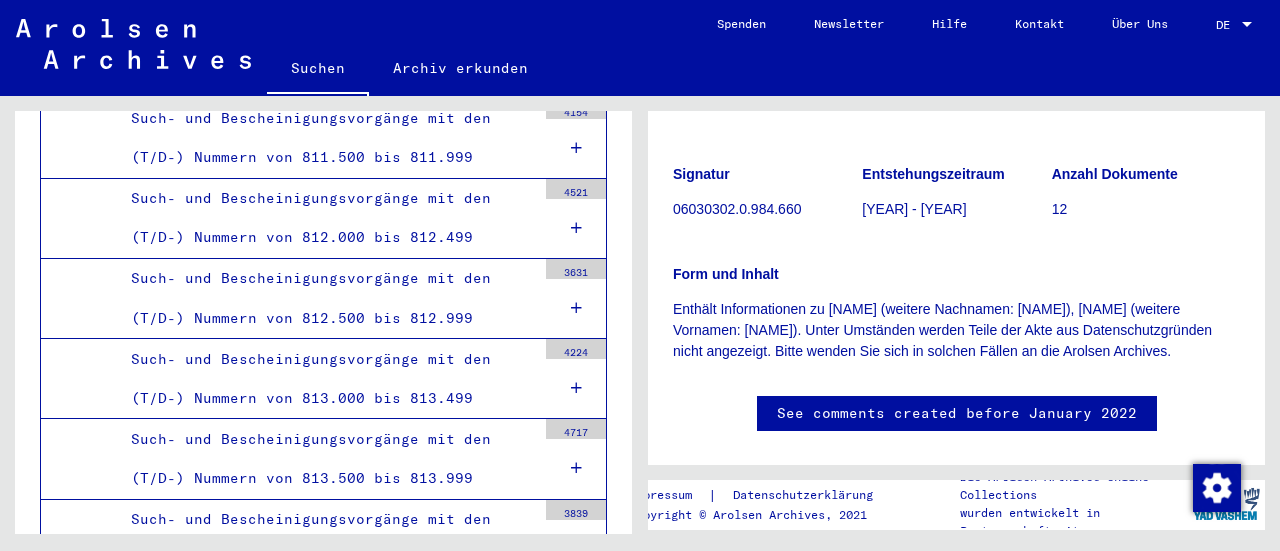 scroll, scrollTop: 0, scrollLeft: 0, axis: both 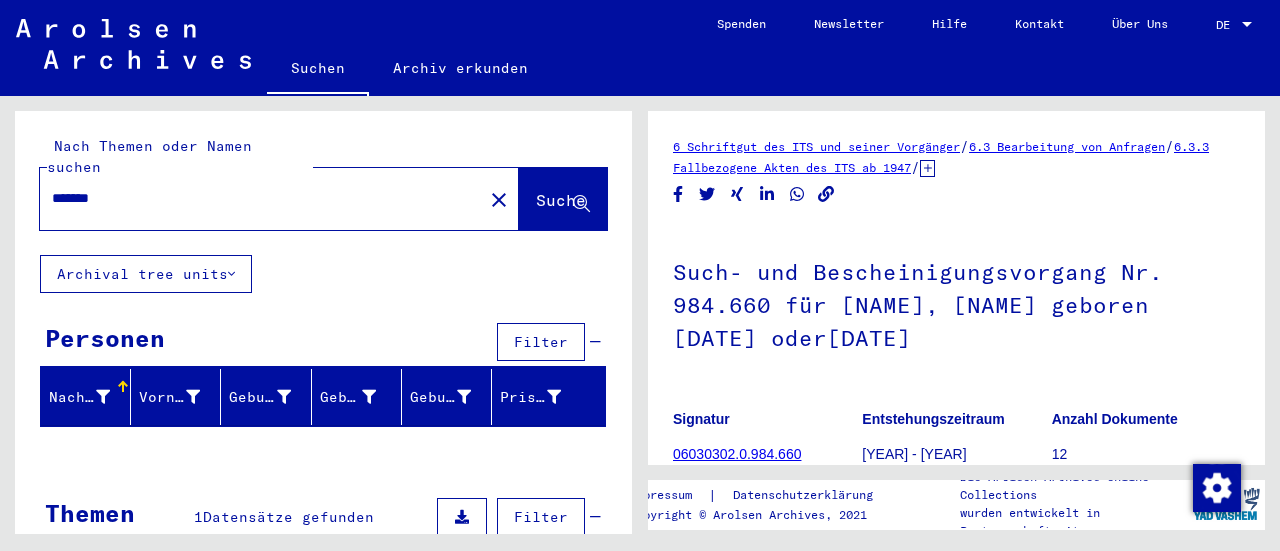 click on "*******" at bounding box center [261, 198] 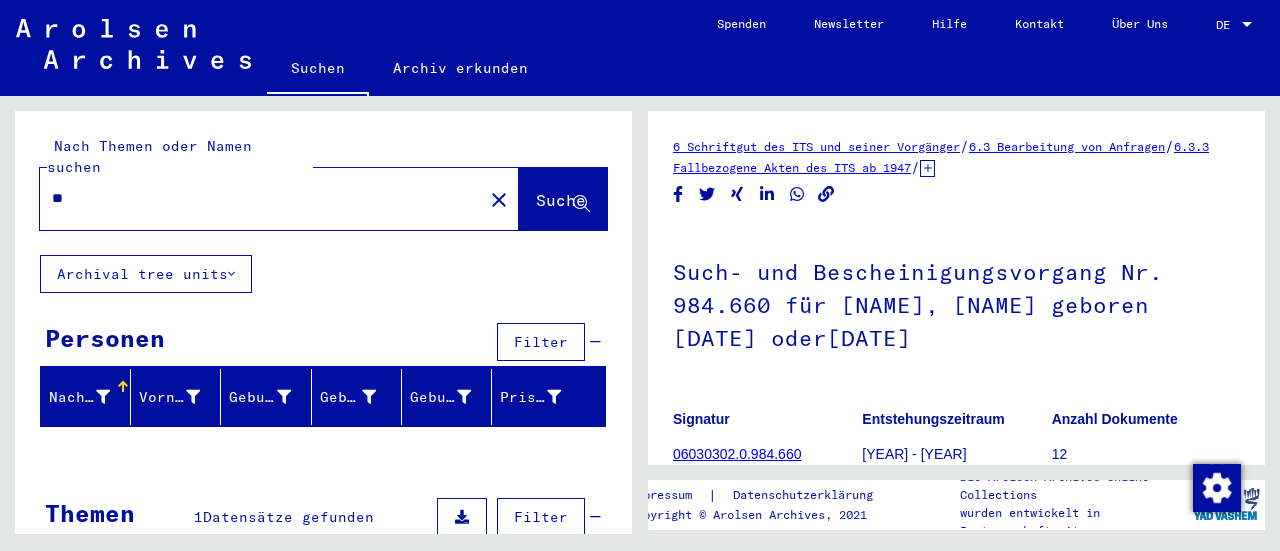 type on "*" 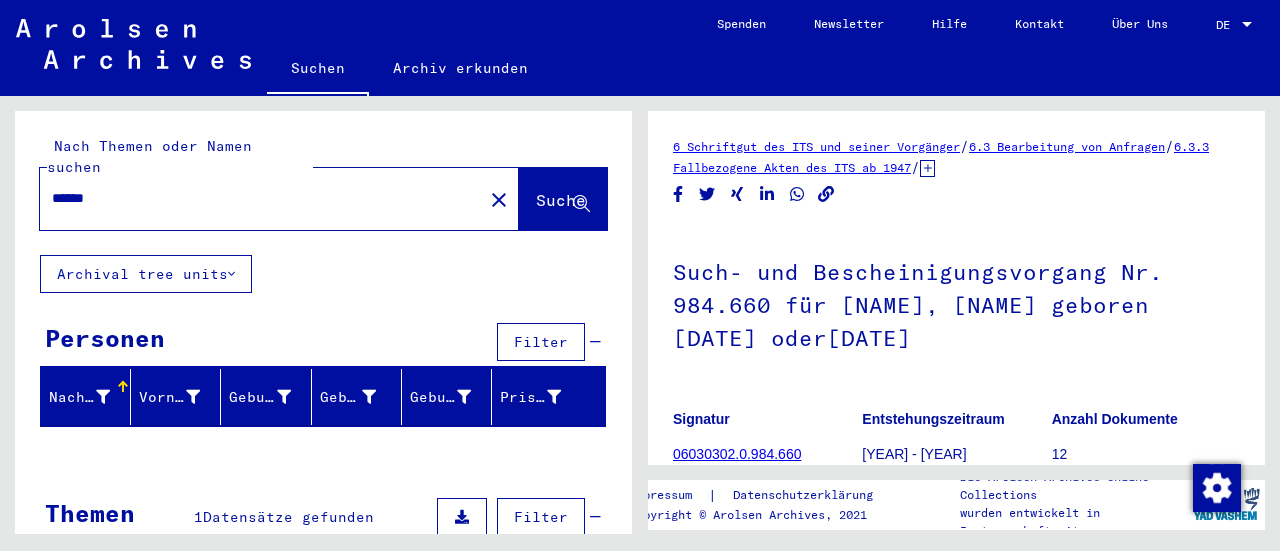 type on "******" 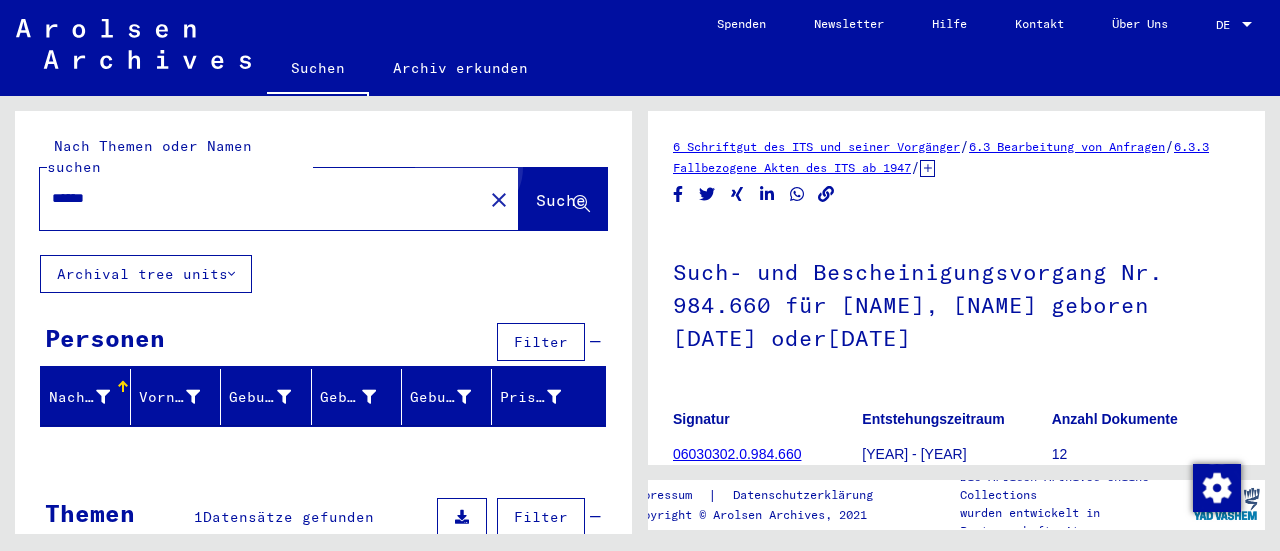 click on "Suche" 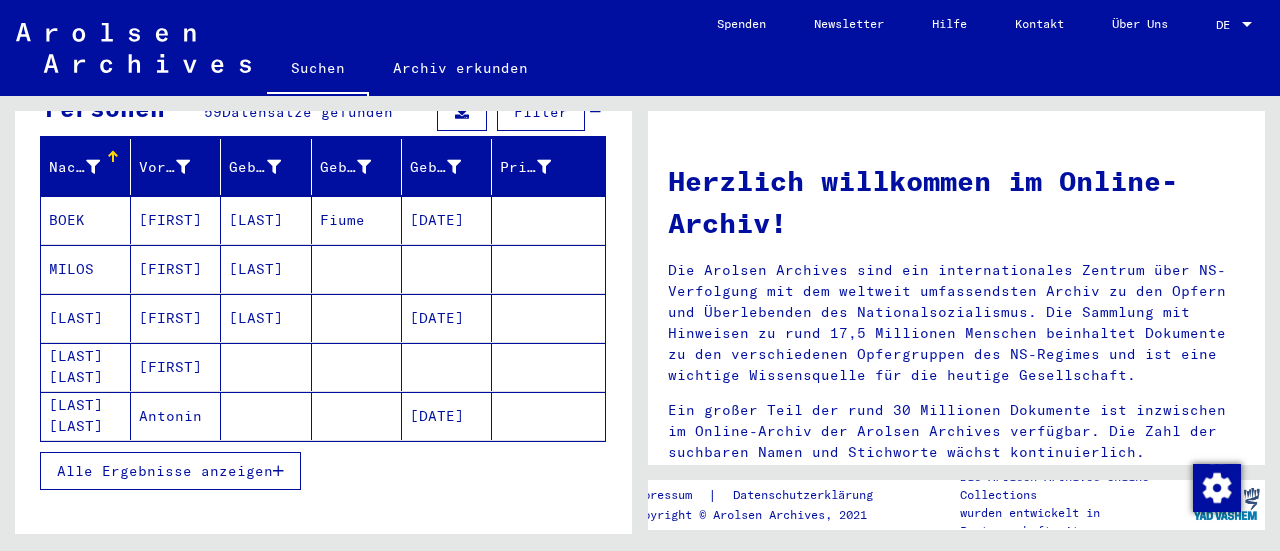 scroll, scrollTop: 238, scrollLeft: 0, axis: vertical 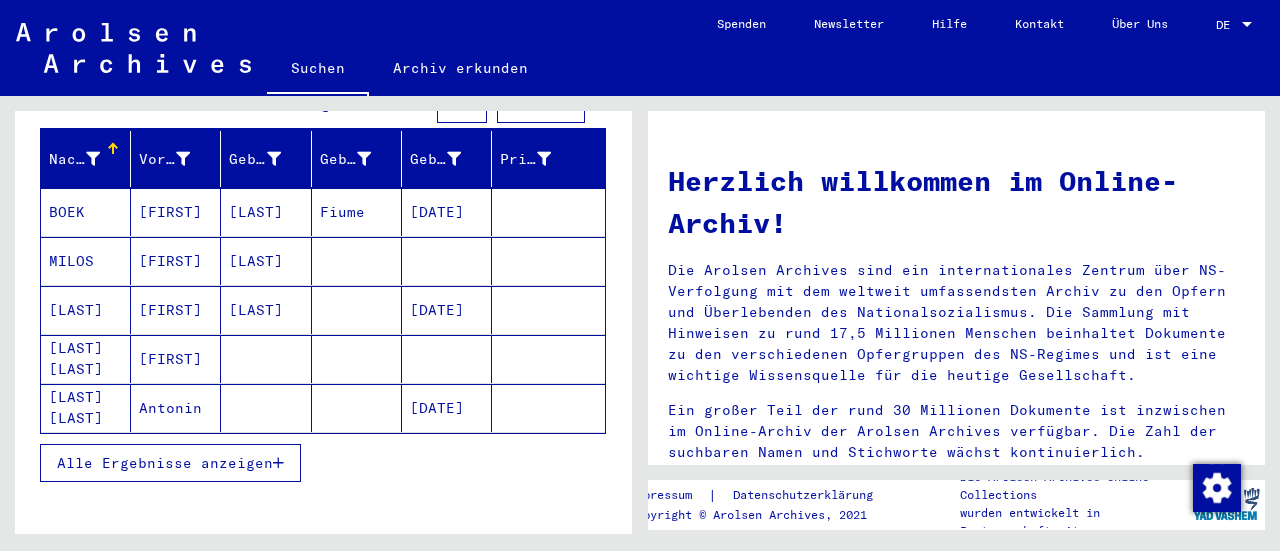 click on "[FIRST]" at bounding box center [176, 359] 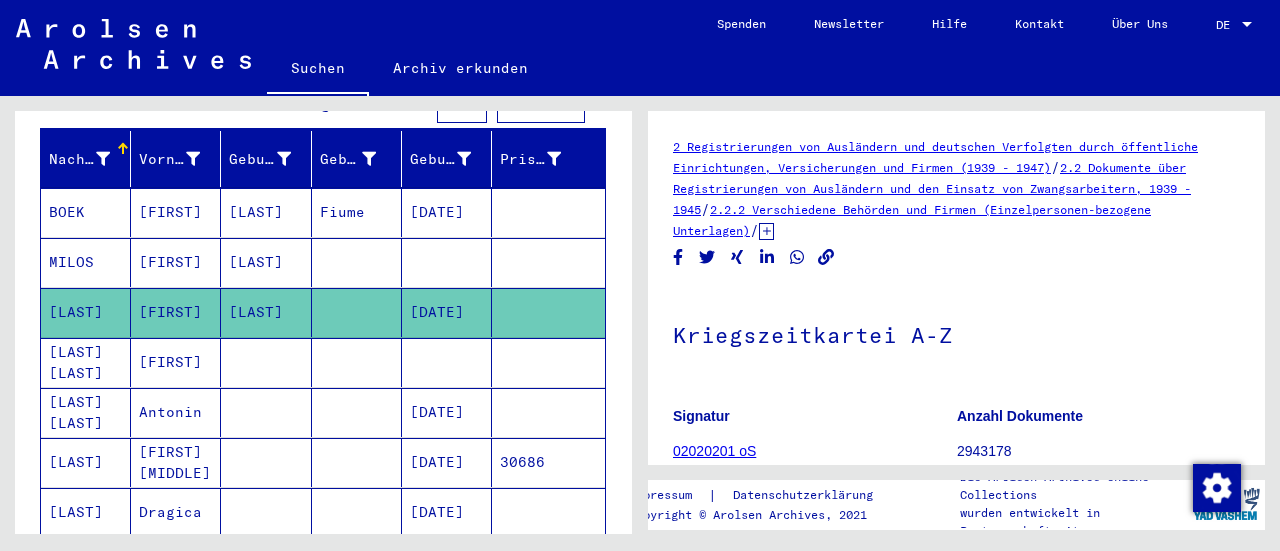 scroll, scrollTop: 0, scrollLeft: 0, axis: both 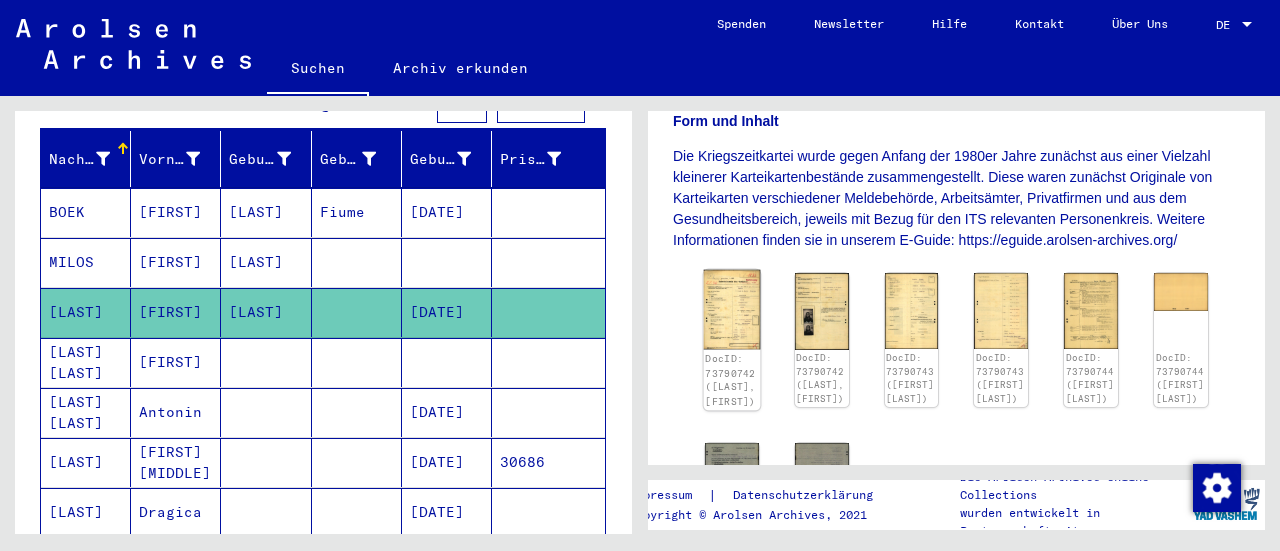 click 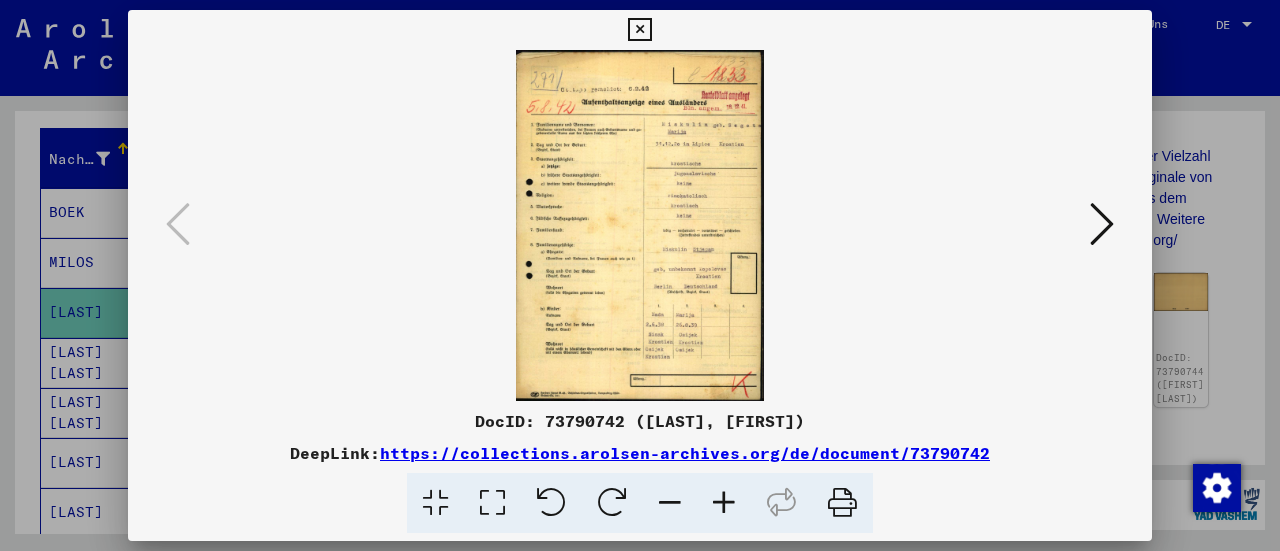 click at bounding box center (724, 503) 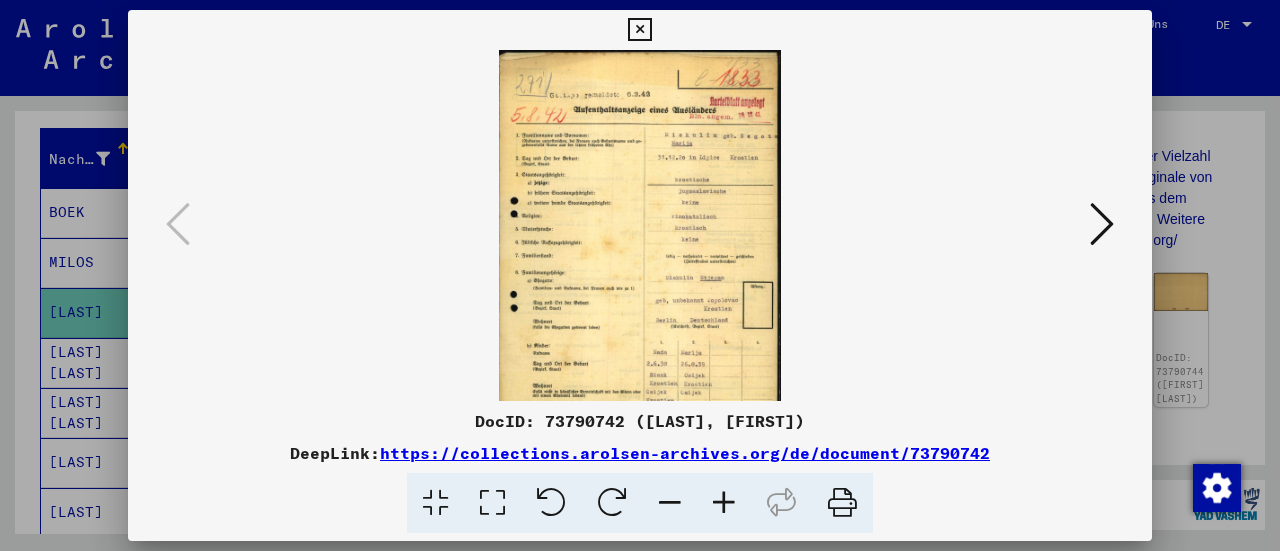 click at bounding box center (724, 503) 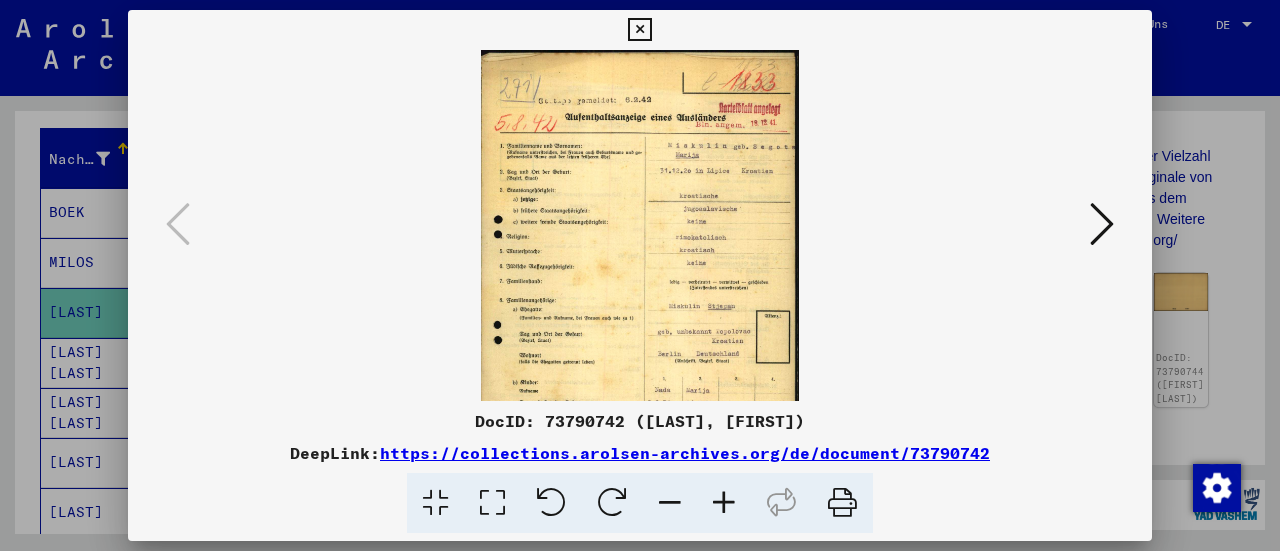 click at bounding box center (724, 503) 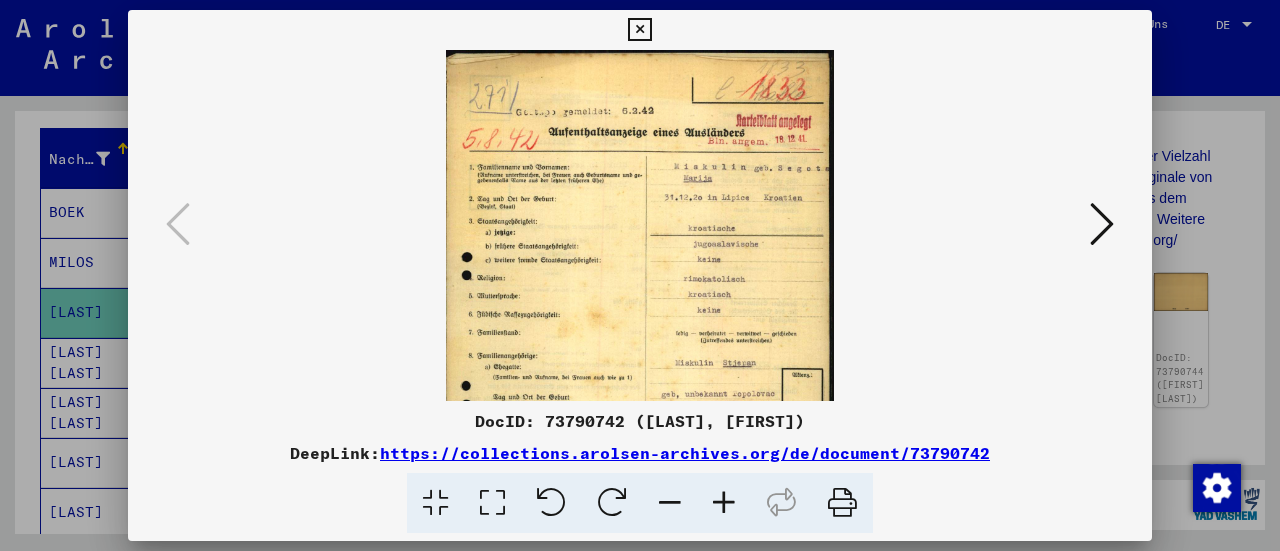 click at bounding box center (724, 503) 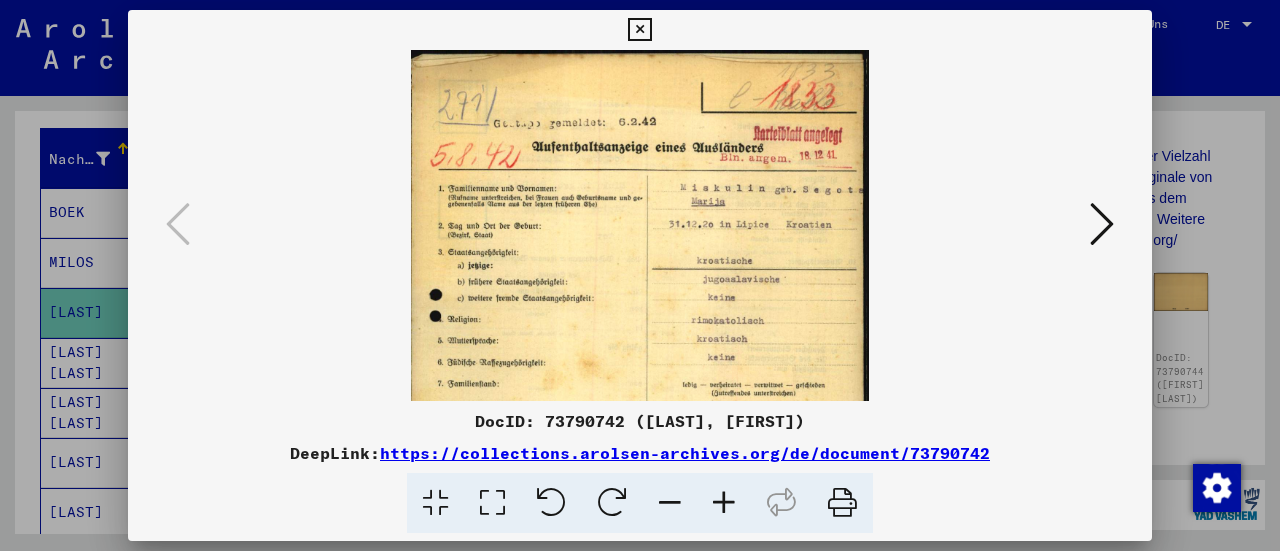 click at bounding box center [724, 503] 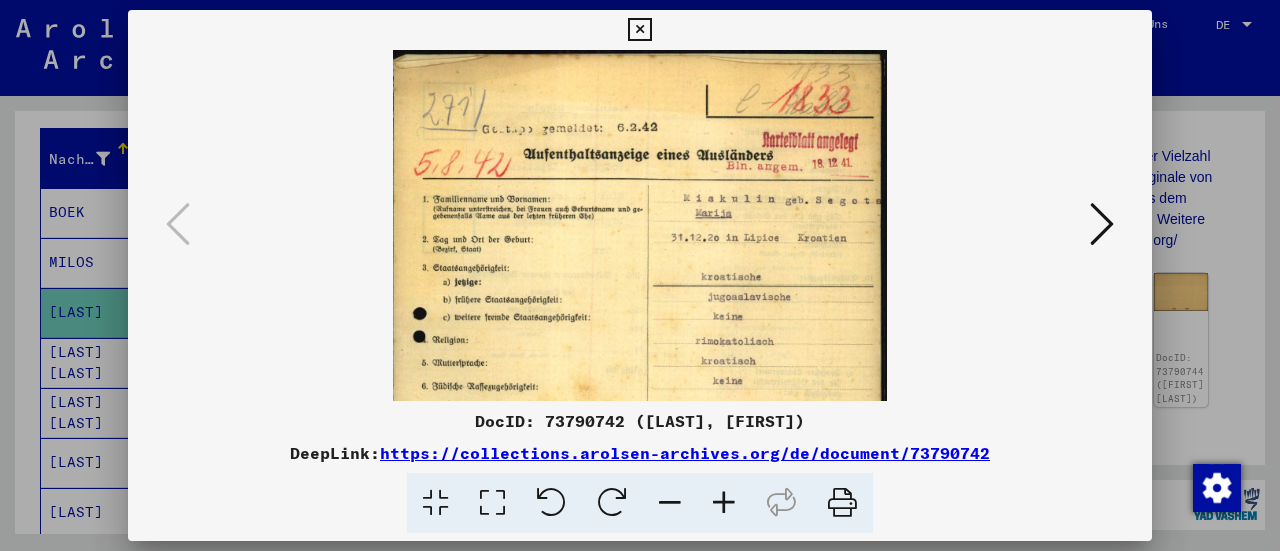 click at bounding box center (724, 503) 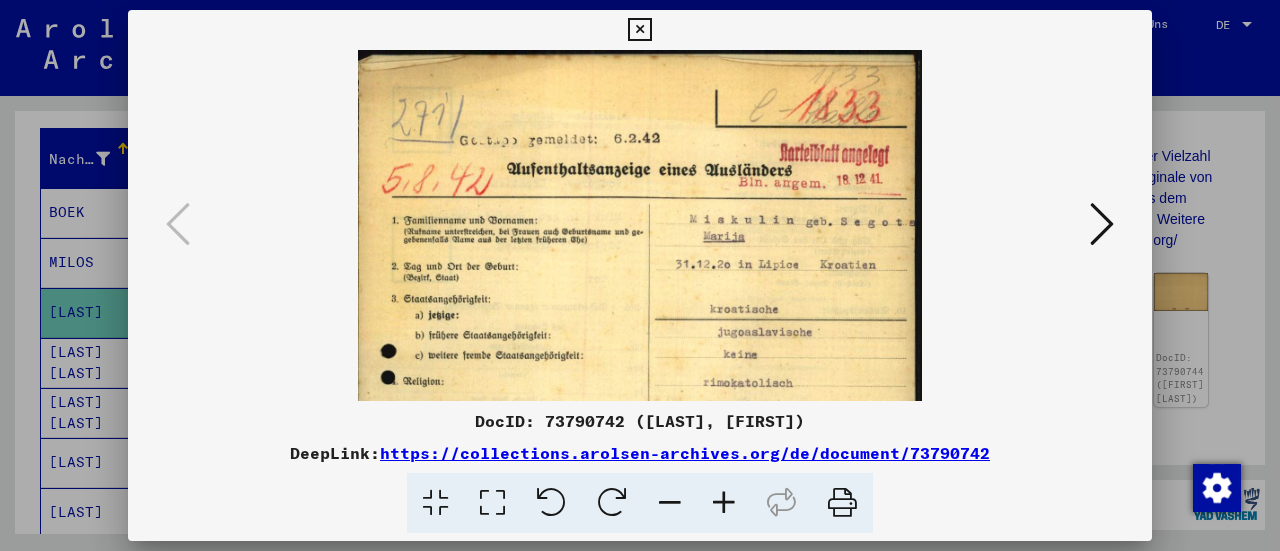 click at bounding box center [724, 503] 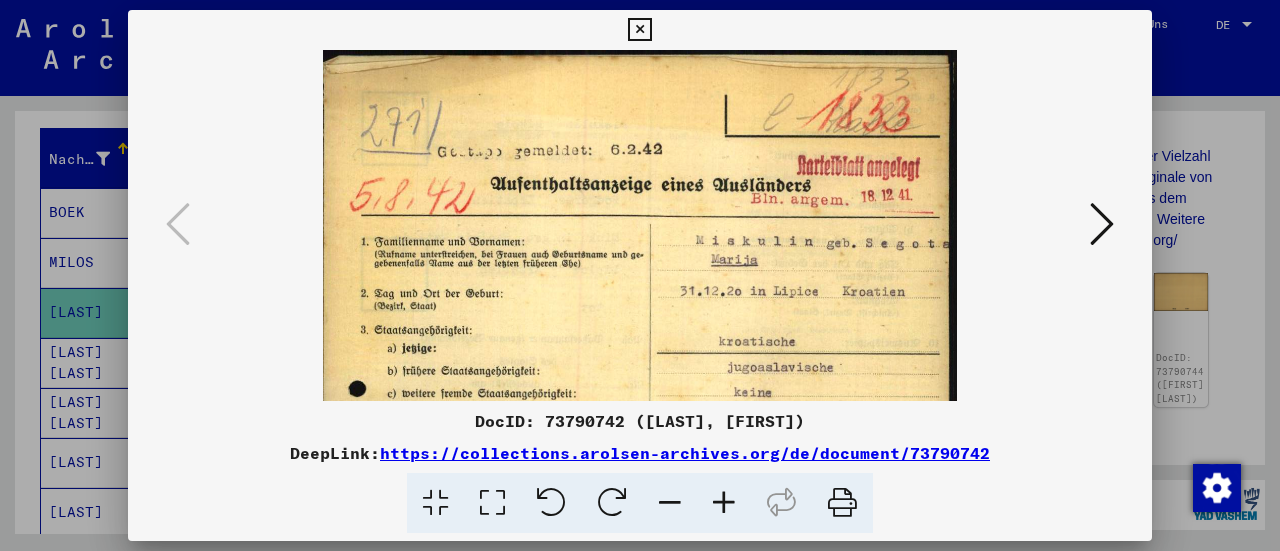 click at bounding box center [724, 503] 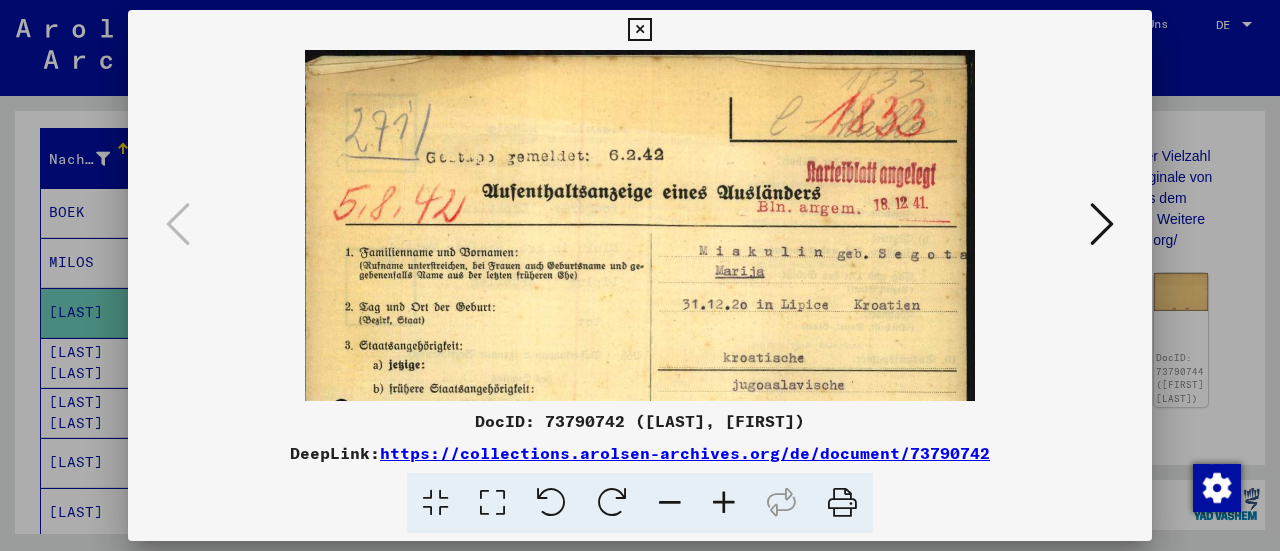 click at bounding box center [724, 503] 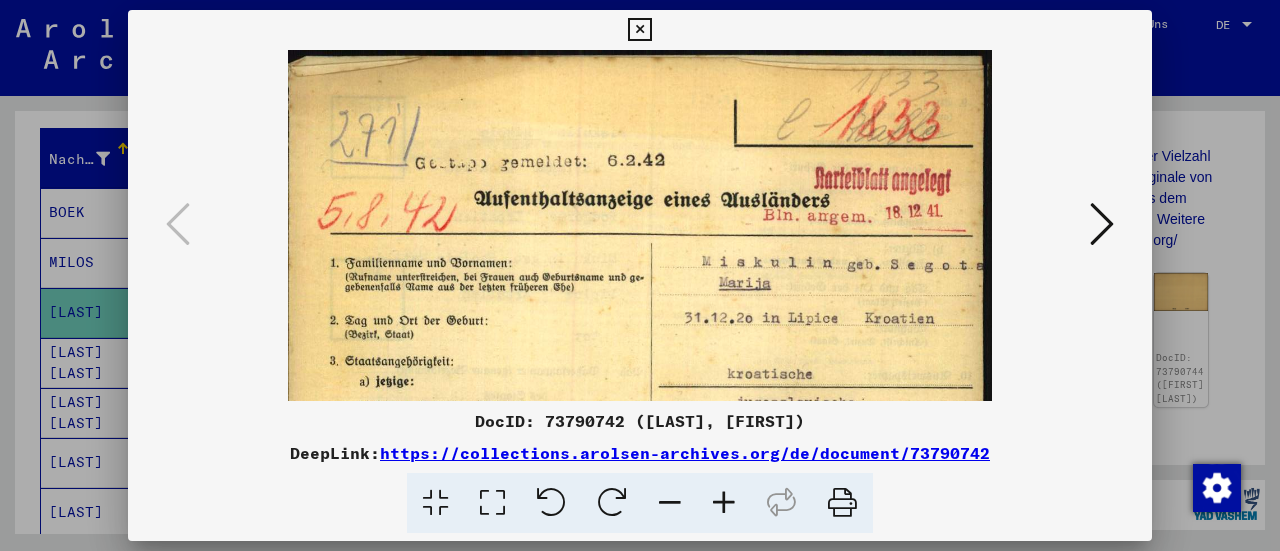 click at bounding box center [724, 503] 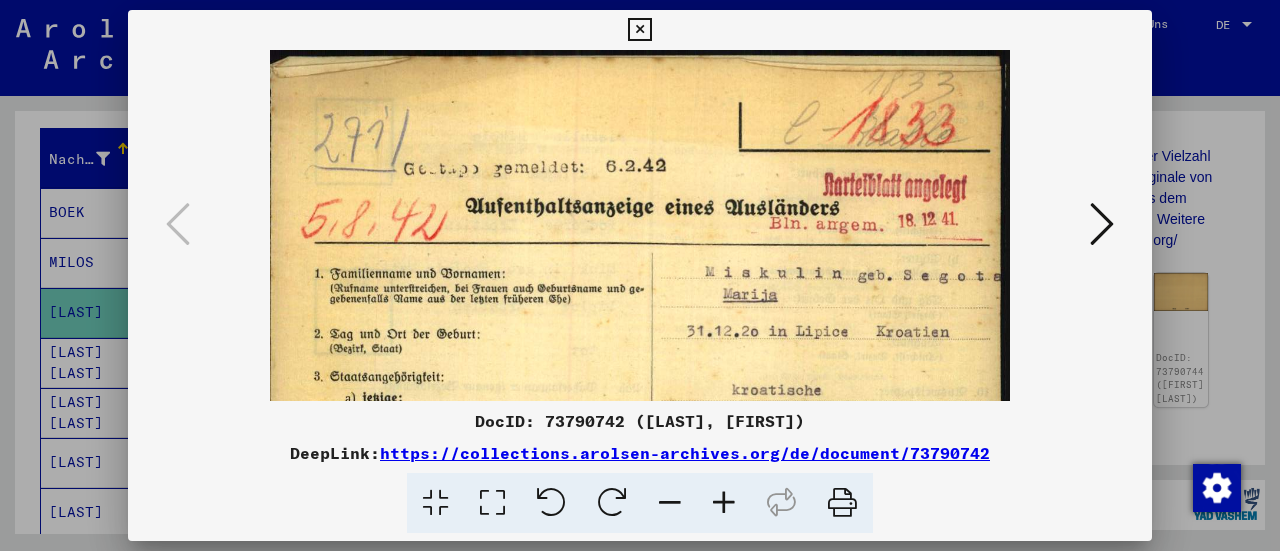scroll, scrollTop: 76, scrollLeft: 0, axis: vertical 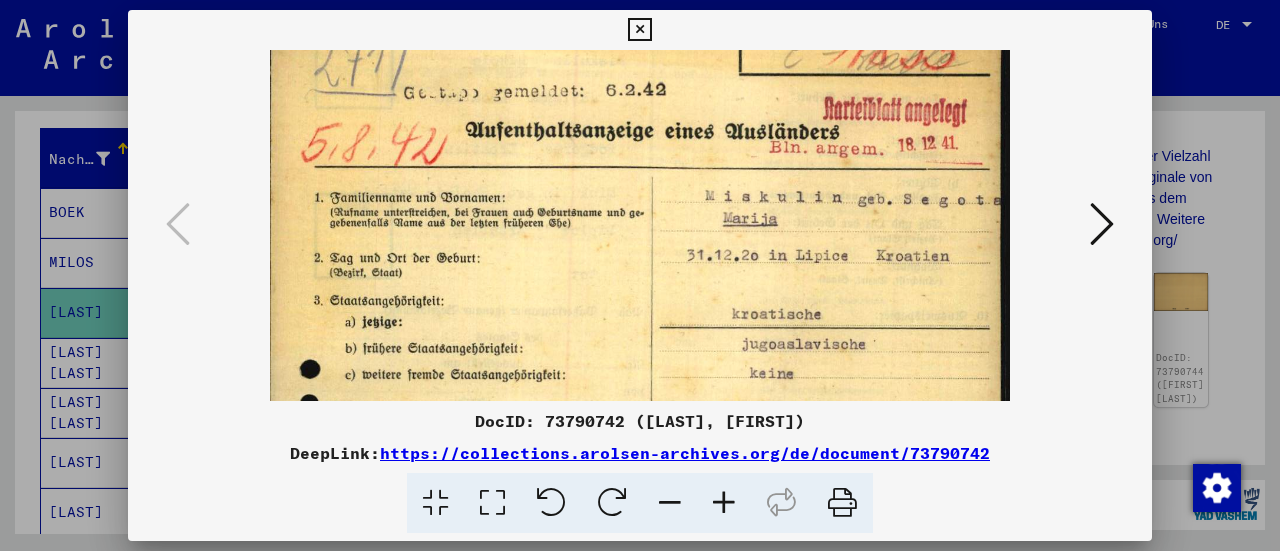 drag, startPoint x: 665, startPoint y: 348, endPoint x: 649, endPoint y: 273, distance: 76.687675 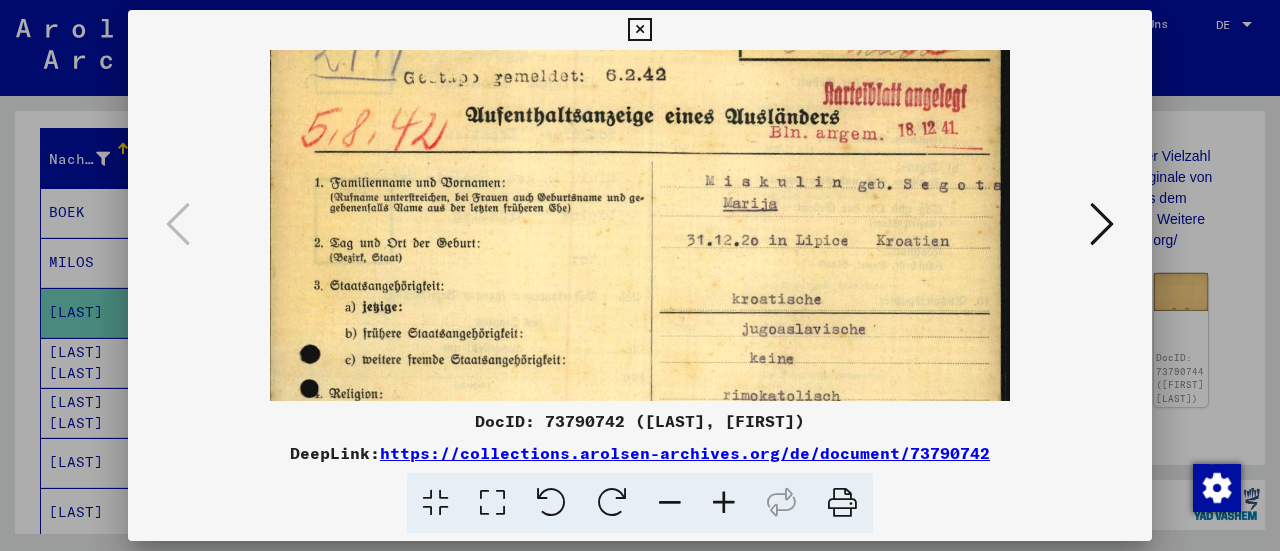 scroll, scrollTop: 92, scrollLeft: 0, axis: vertical 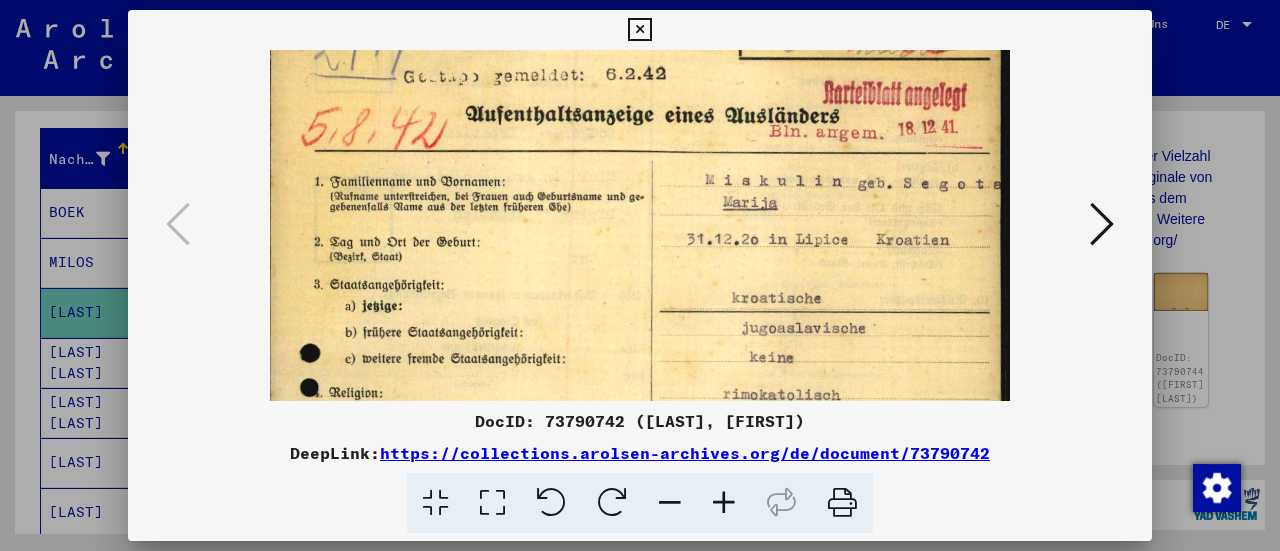 drag, startPoint x: 664, startPoint y: 275, endPoint x: 552, endPoint y: 259, distance: 113.137085 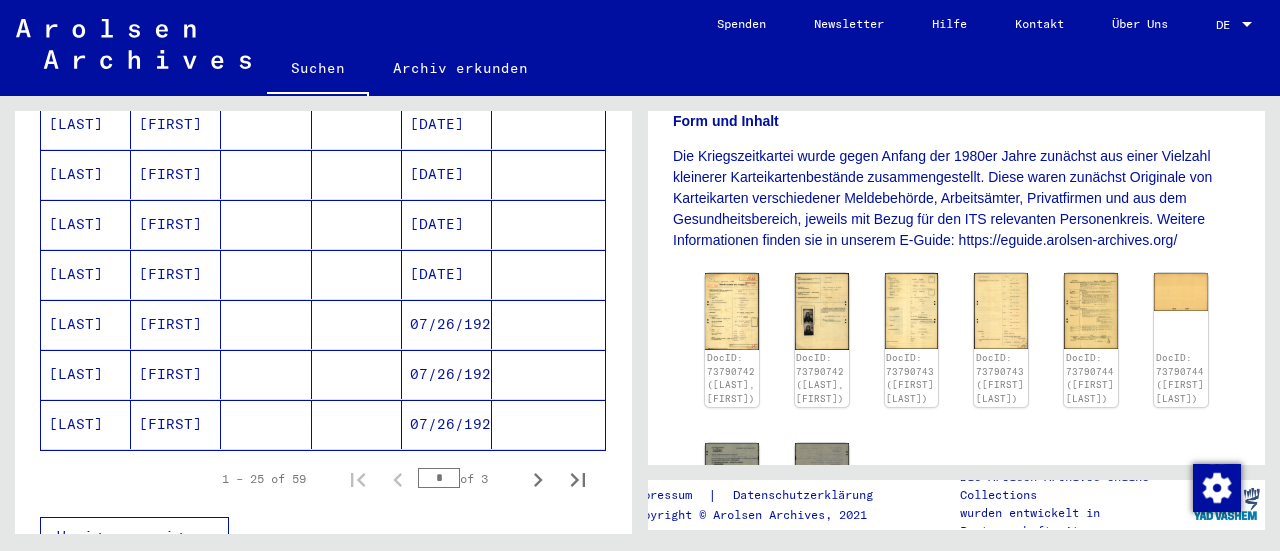 scroll, scrollTop: 1234, scrollLeft: 0, axis: vertical 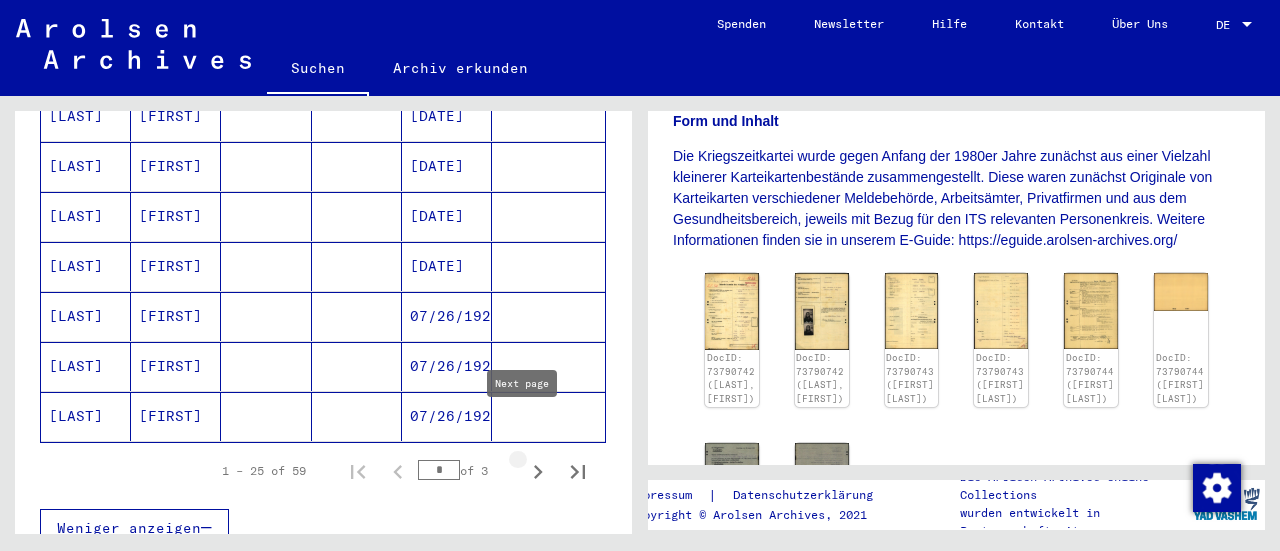 click 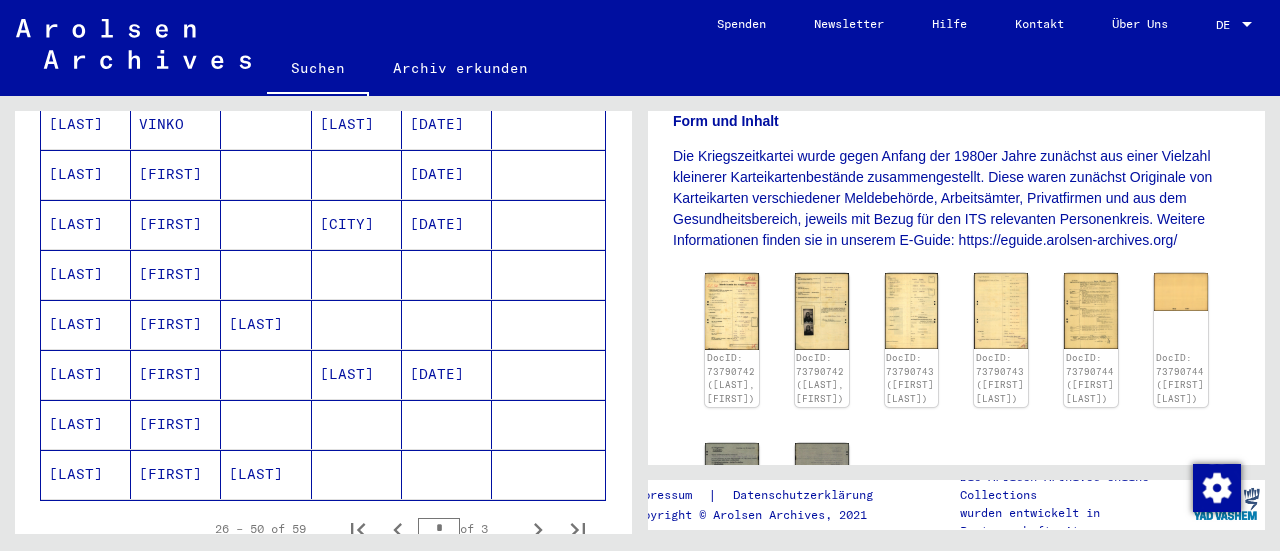 scroll, scrollTop: 1241, scrollLeft: 0, axis: vertical 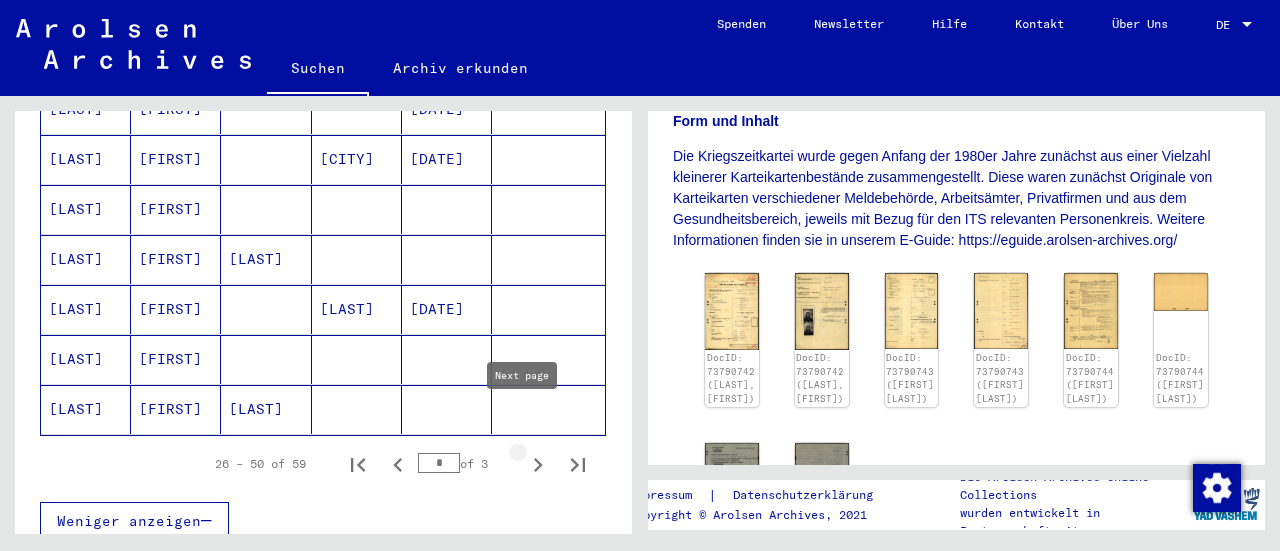 click 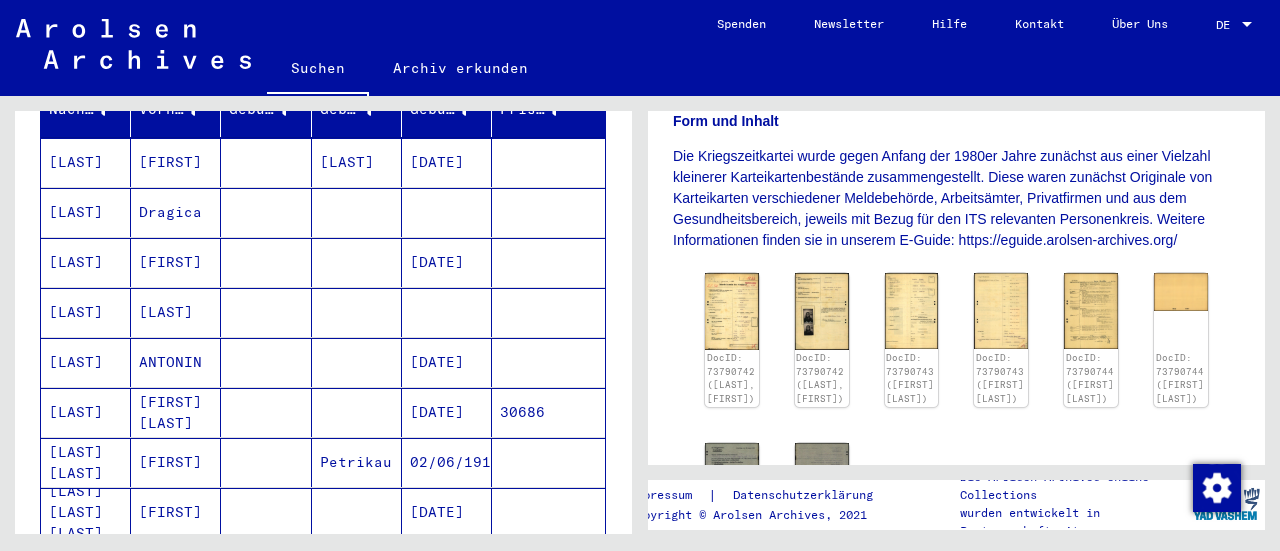 scroll, scrollTop: 236, scrollLeft: 0, axis: vertical 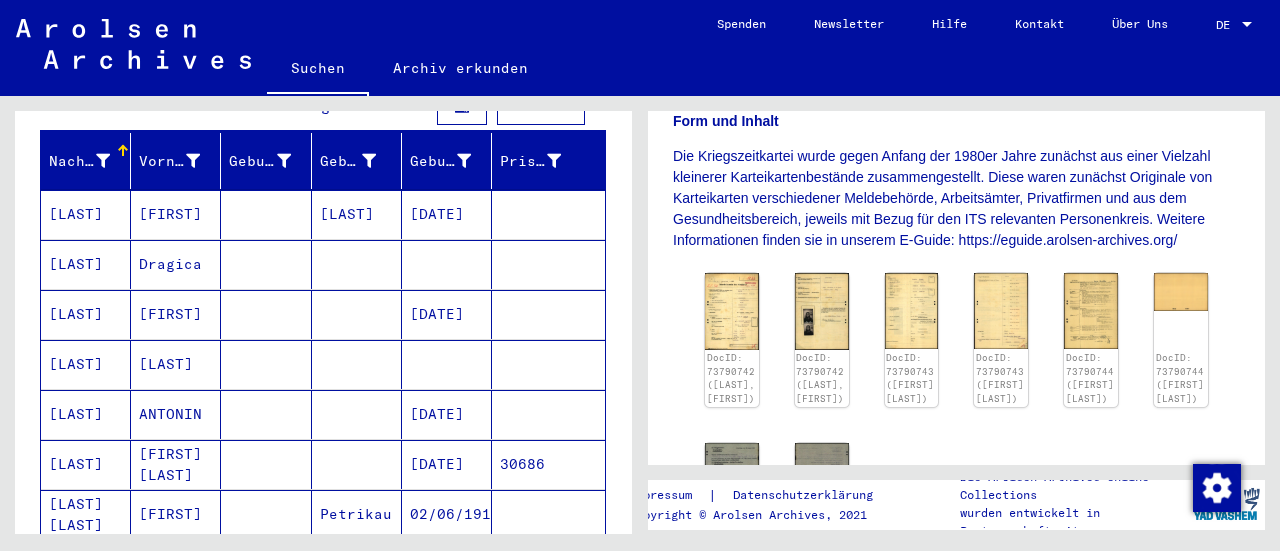 click on "[LAST]" at bounding box center (86, 364) 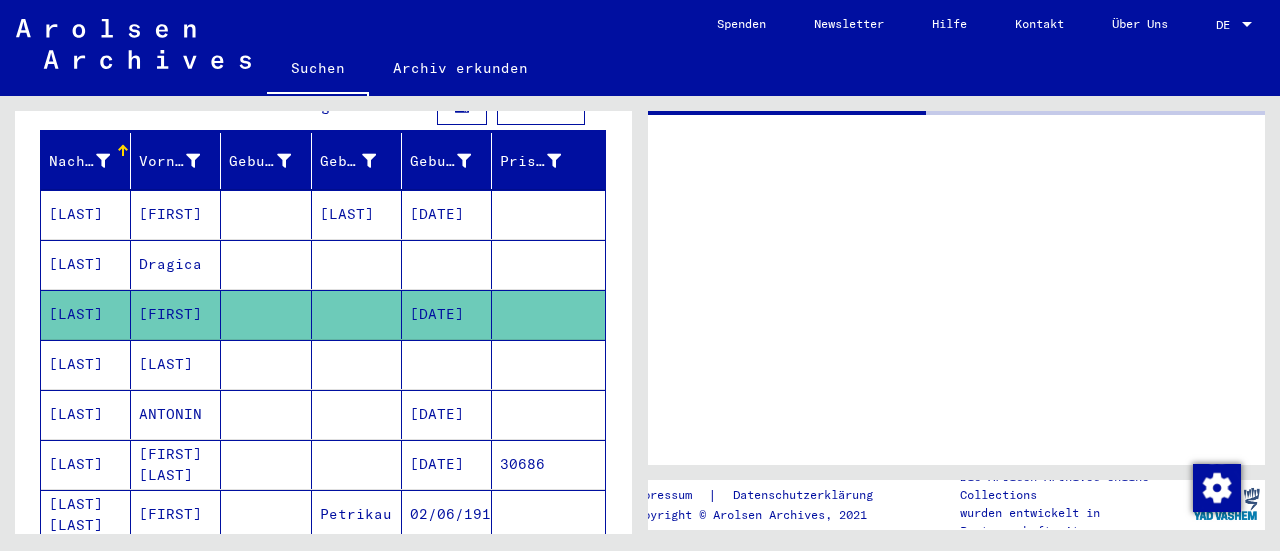 scroll, scrollTop: 0, scrollLeft: 0, axis: both 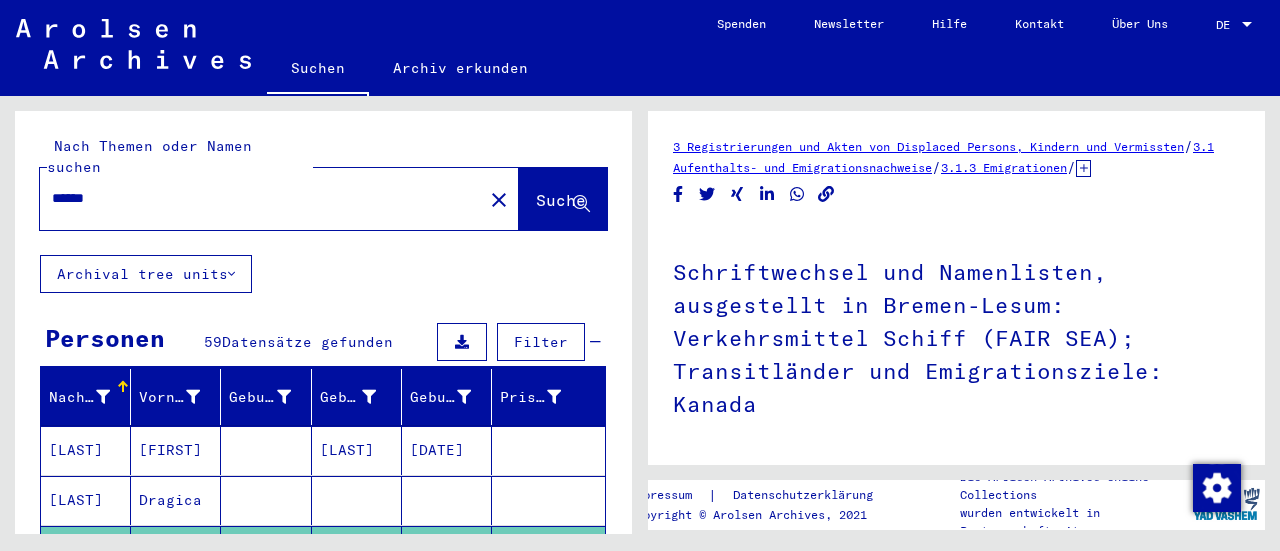 click on "******" at bounding box center [261, 198] 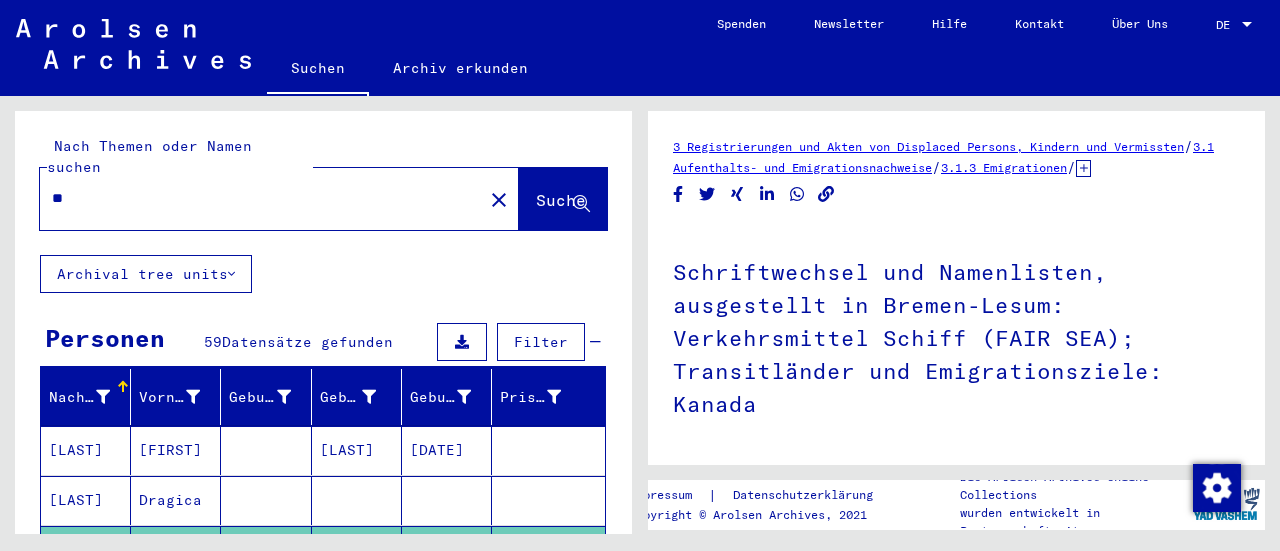 type on "*" 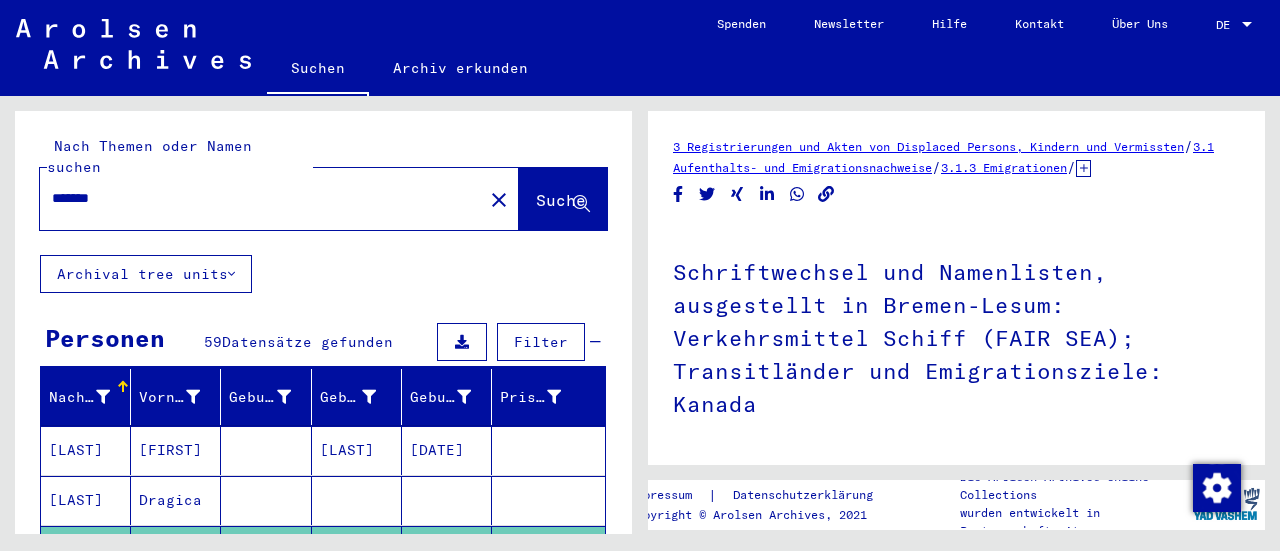 click on "Suche" 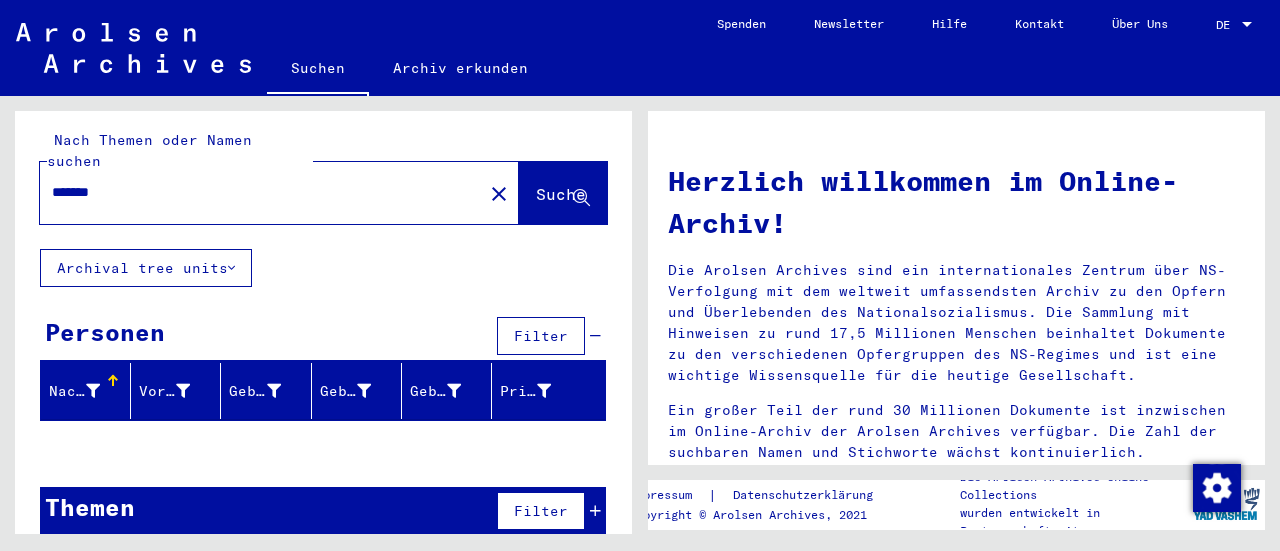 scroll, scrollTop: 0, scrollLeft: 0, axis: both 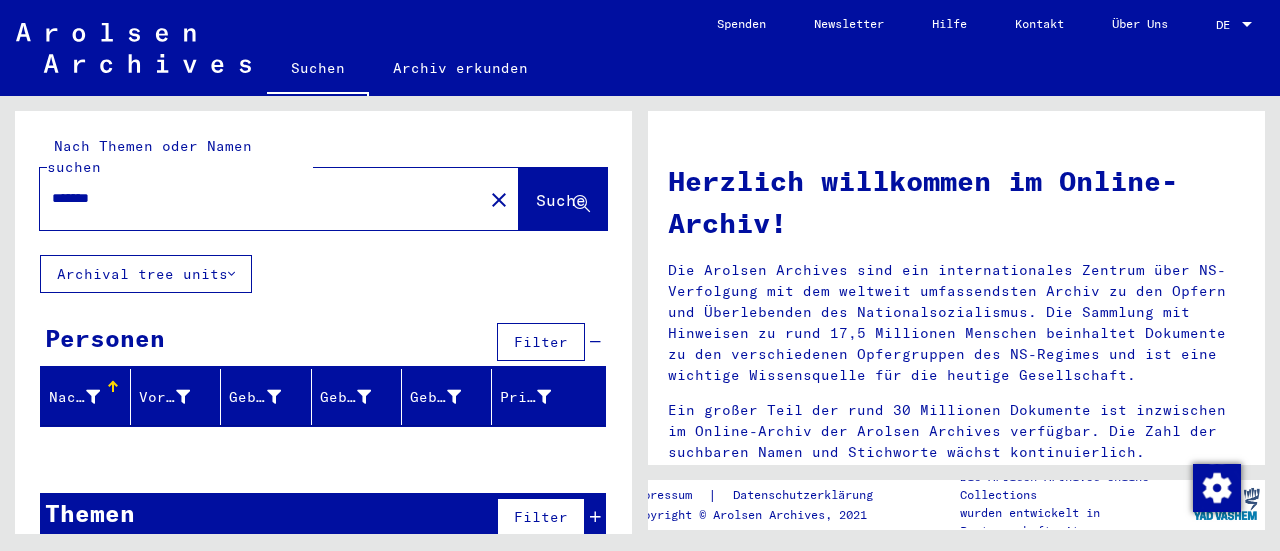click on "*******" at bounding box center [255, 198] 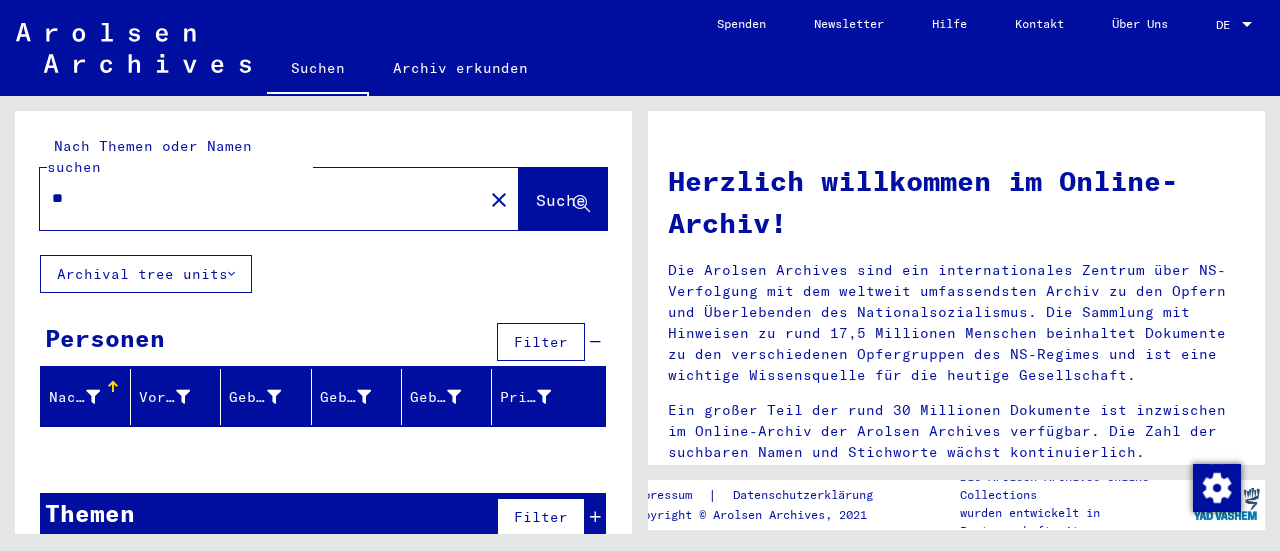 type on "*" 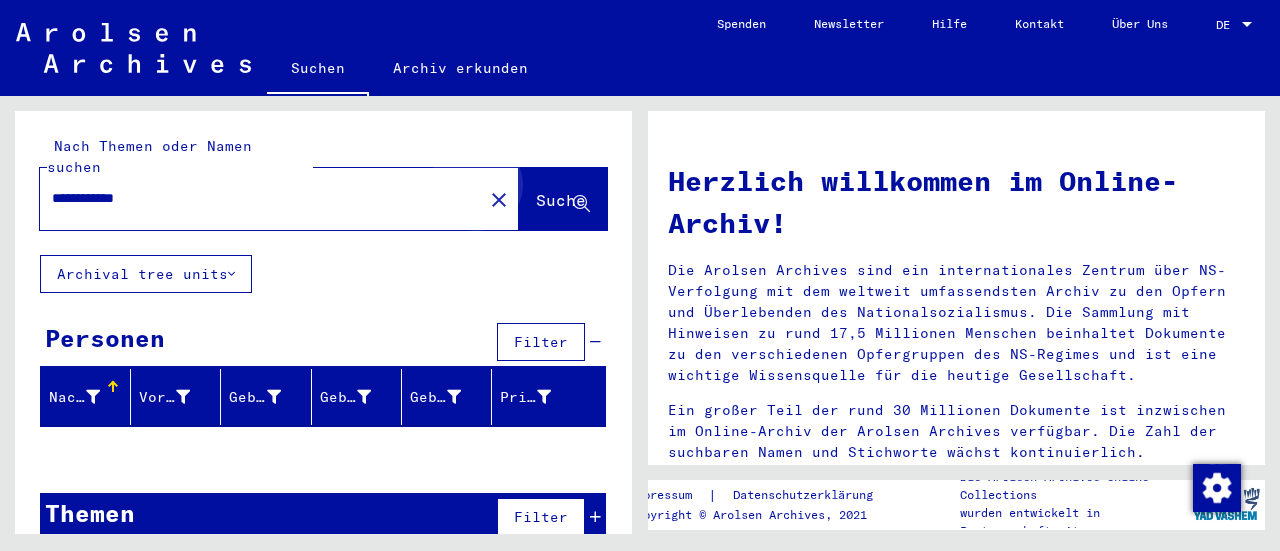 click on "Suche" 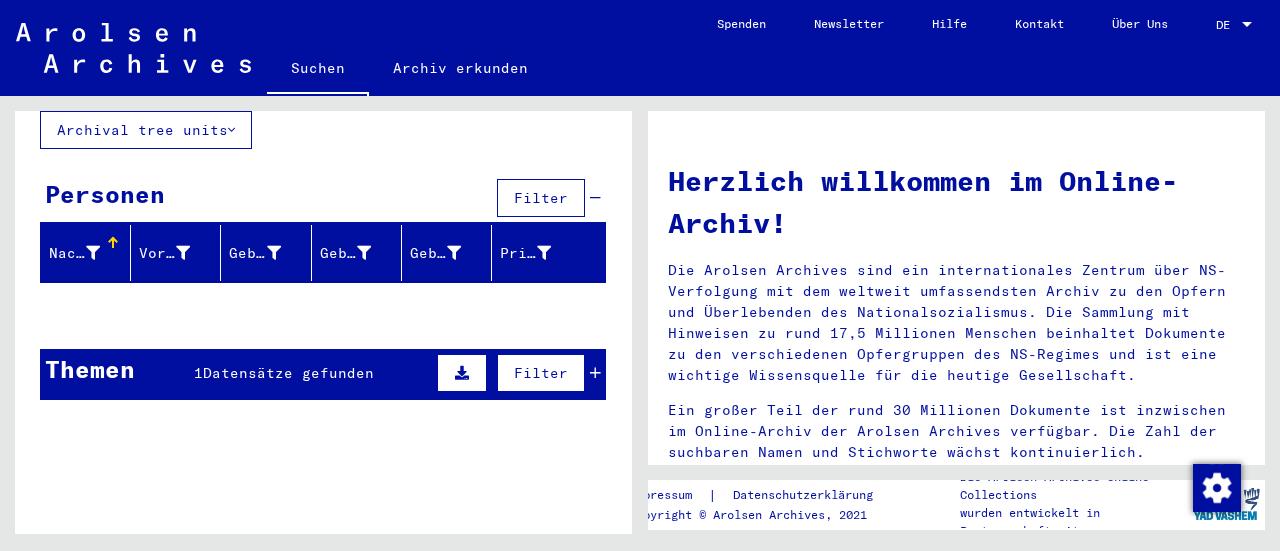scroll, scrollTop: 0, scrollLeft: 0, axis: both 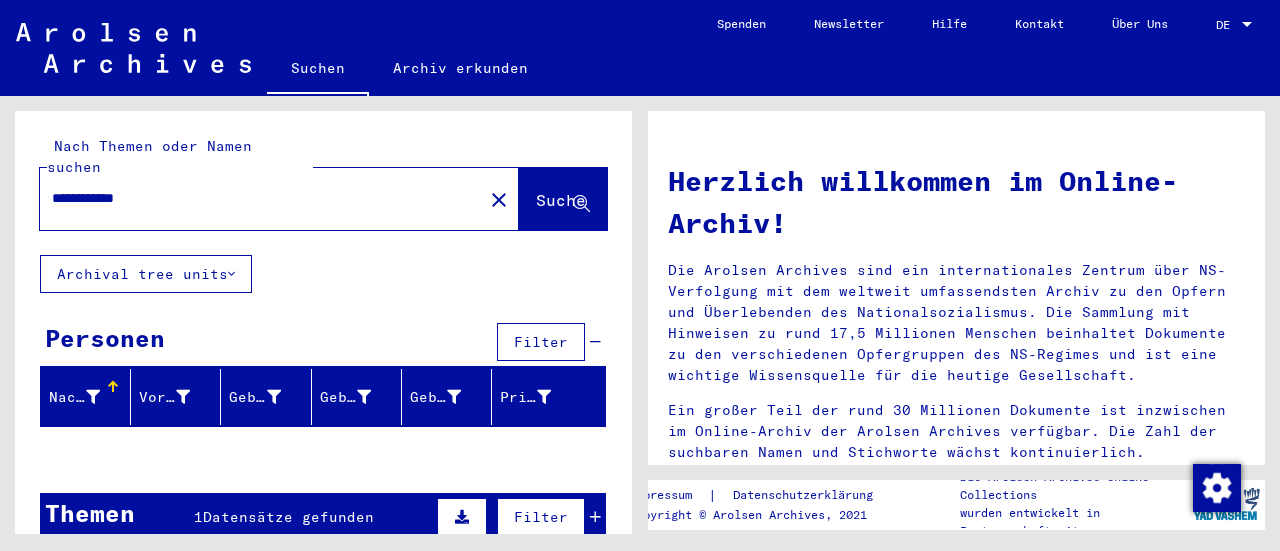 click on "**********" at bounding box center (255, 198) 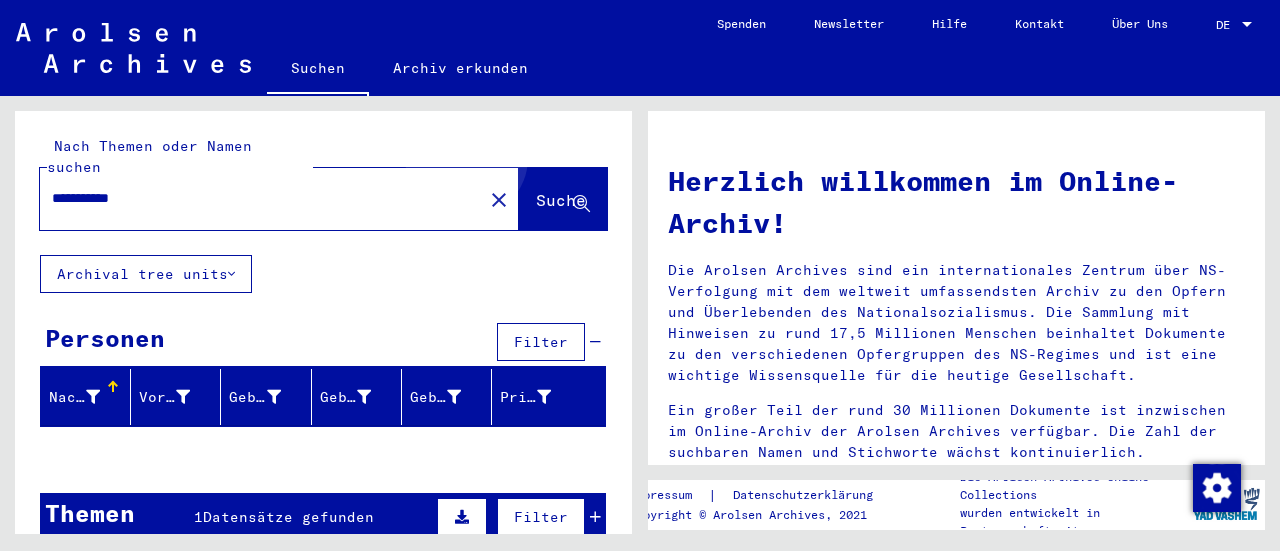 click on "Suche" 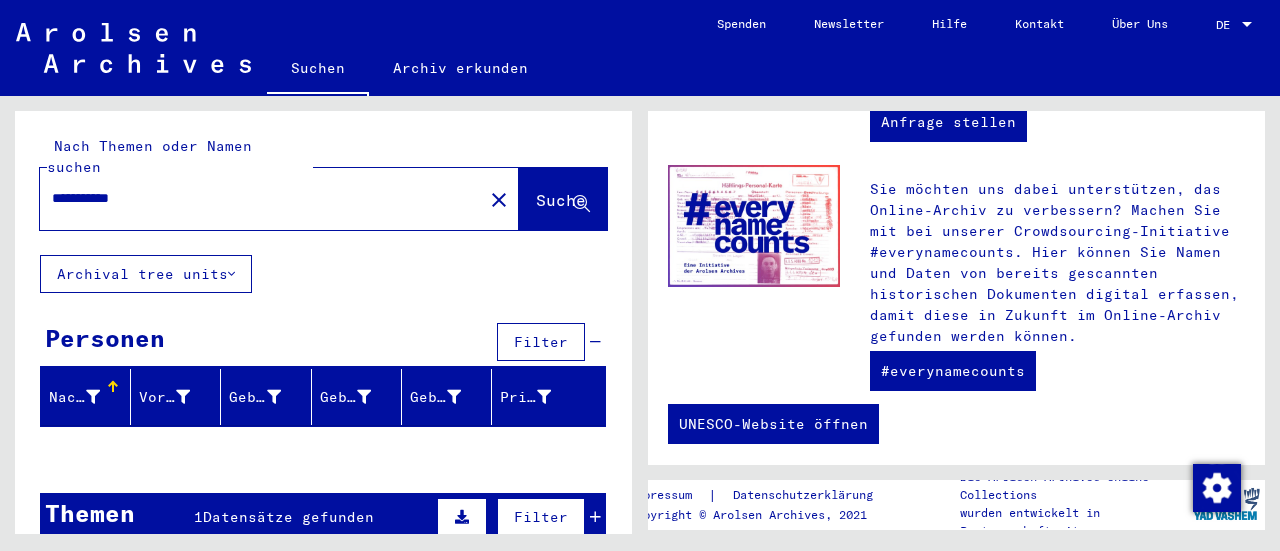 scroll, scrollTop: 1021, scrollLeft: 0, axis: vertical 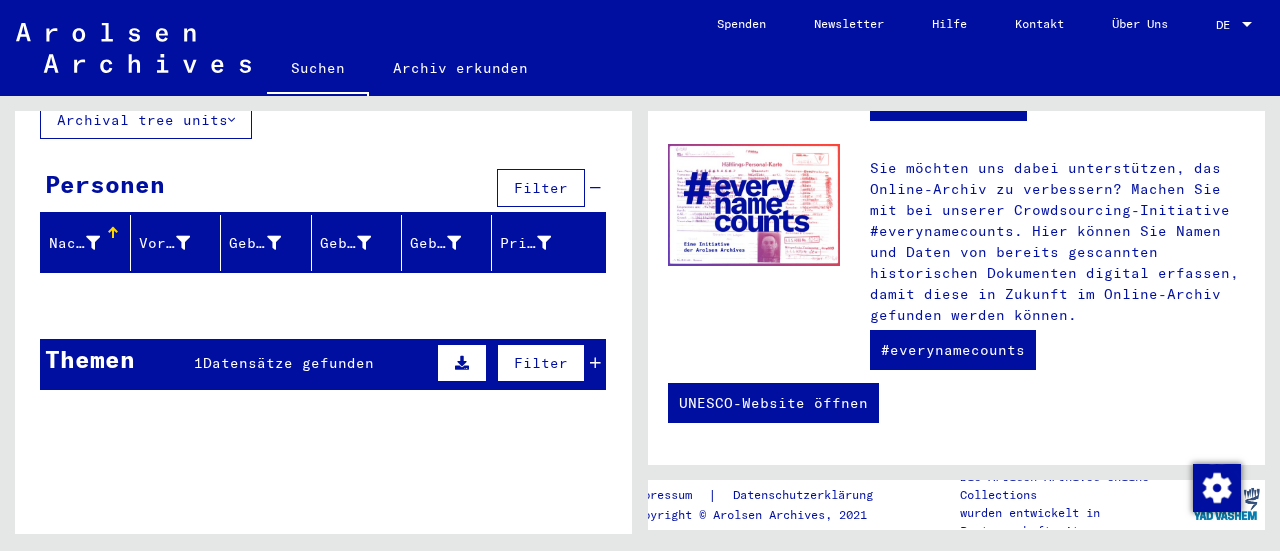 click on "Datensätze gefunden" at bounding box center (288, 363) 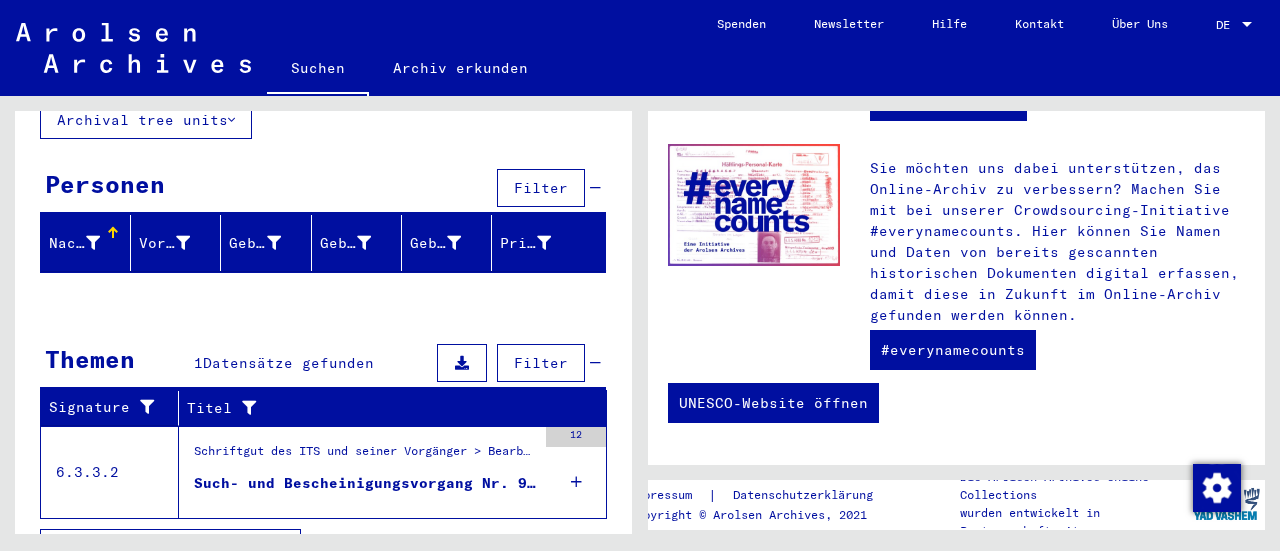 click on "Such- und Bescheinigungsvorgang Nr. 984.660 für [NAME], [NAME] geboren [DATE] oder[DATE]" at bounding box center (365, 483) 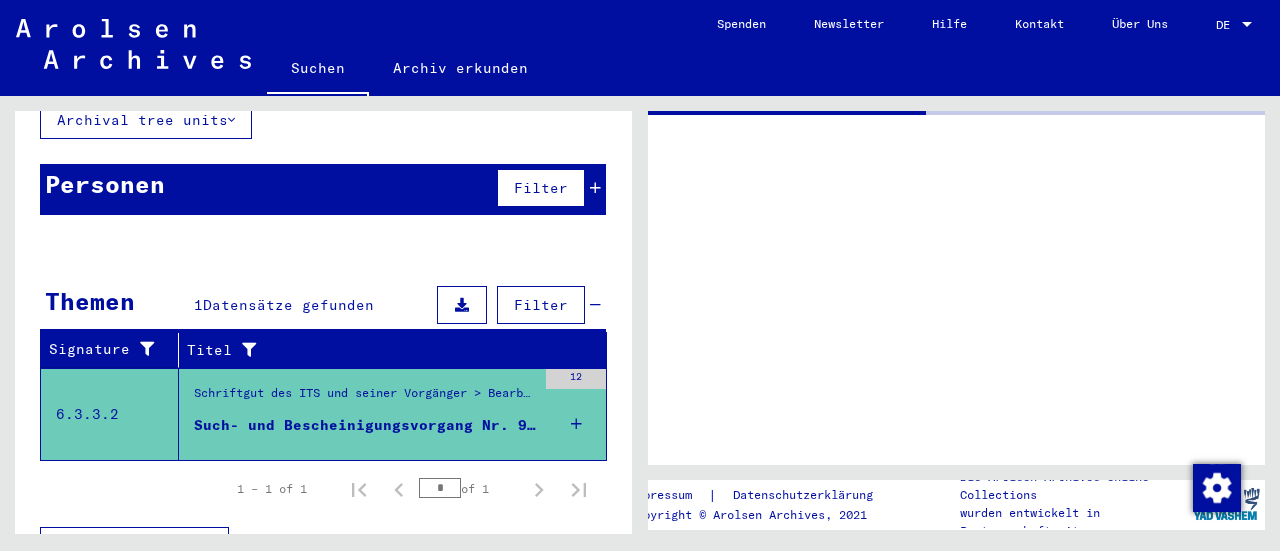 scroll, scrollTop: 0, scrollLeft: 0, axis: both 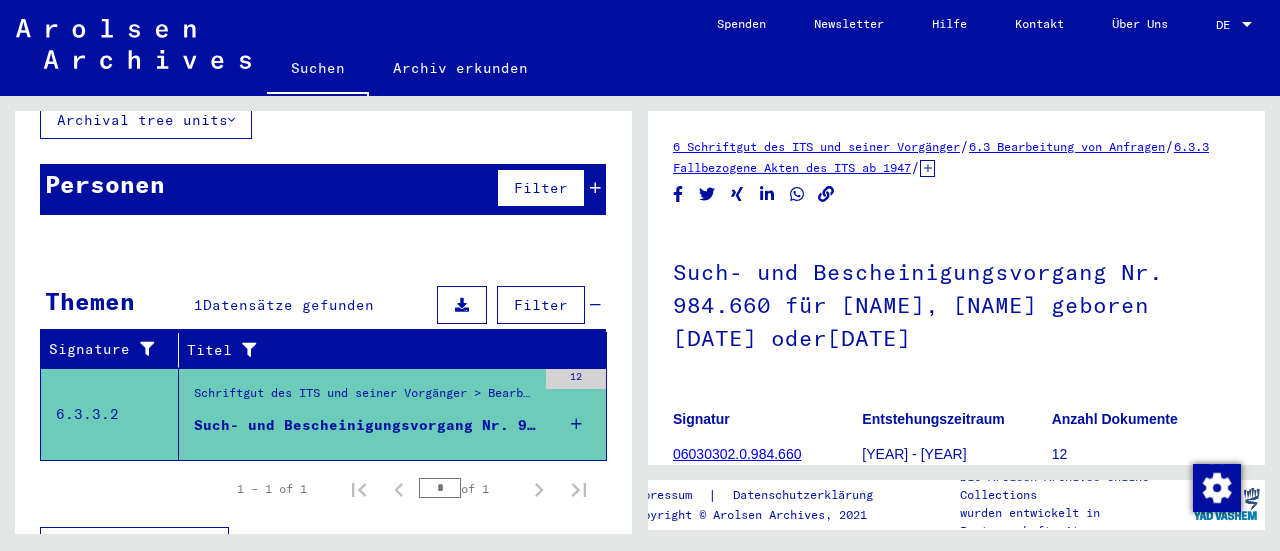 click on "Such- und Bescheinigungsvorgang Nr. 984.660 für [NAME], [NAME] geboren [DATE] oder[DATE]" at bounding box center [365, 425] 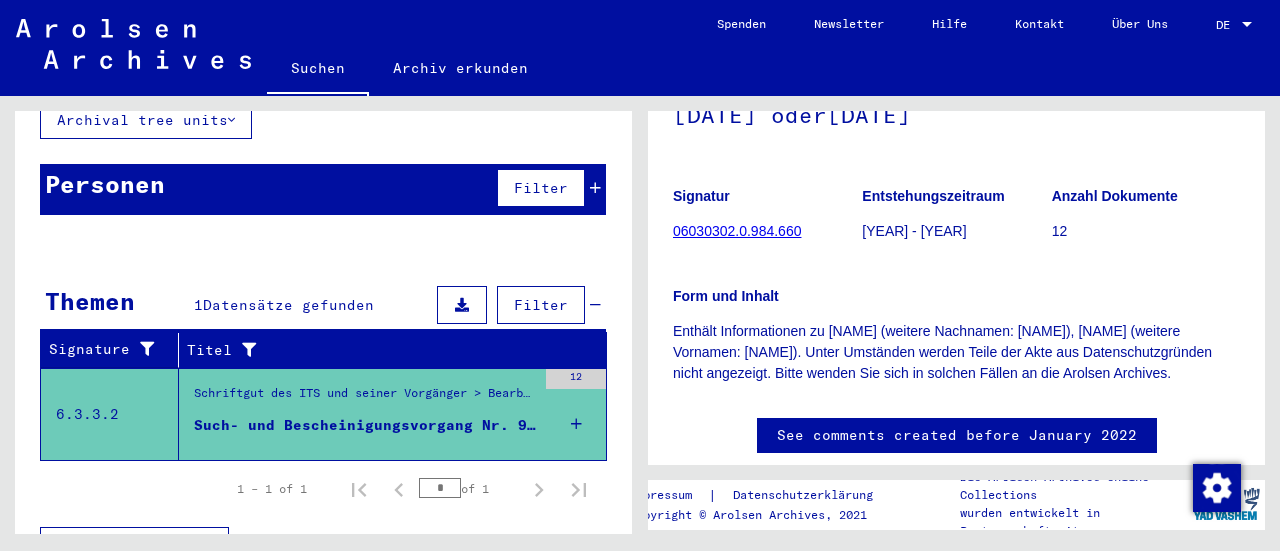 scroll, scrollTop: 184, scrollLeft: 0, axis: vertical 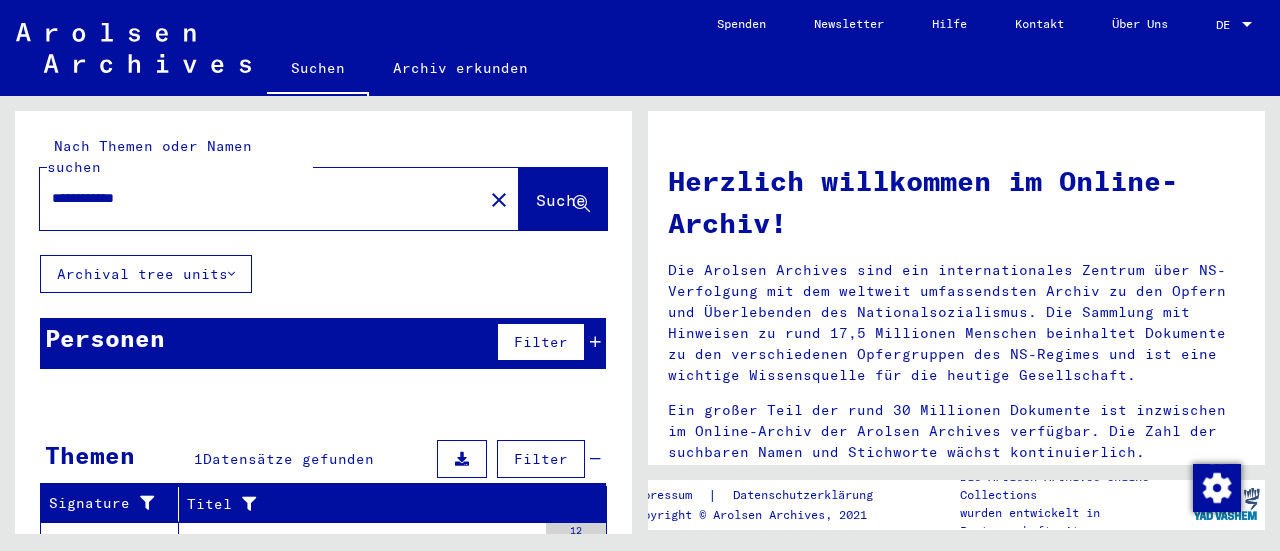 type on "*******" 